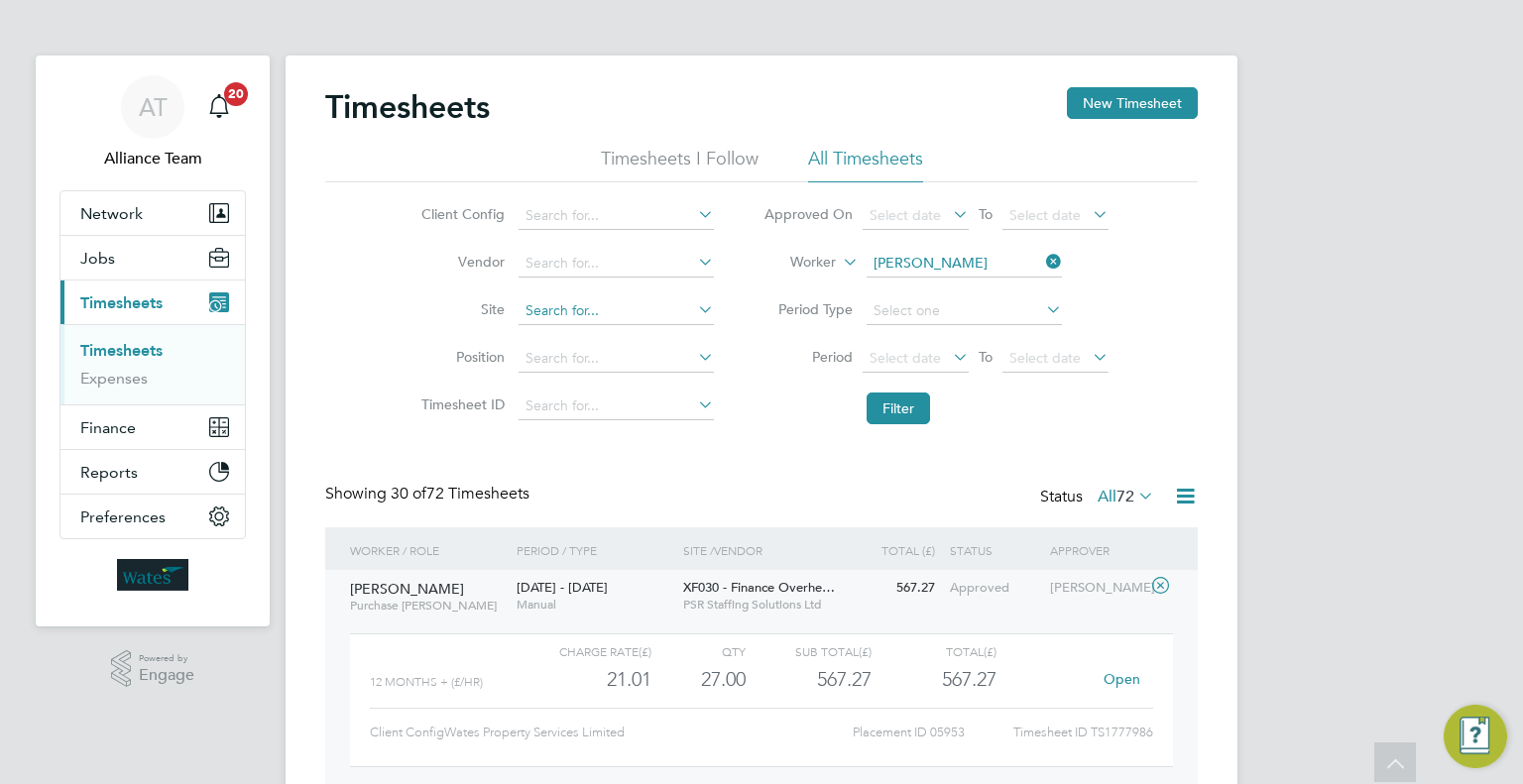 scroll, scrollTop: 305, scrollLeft: 0, axis: vertical 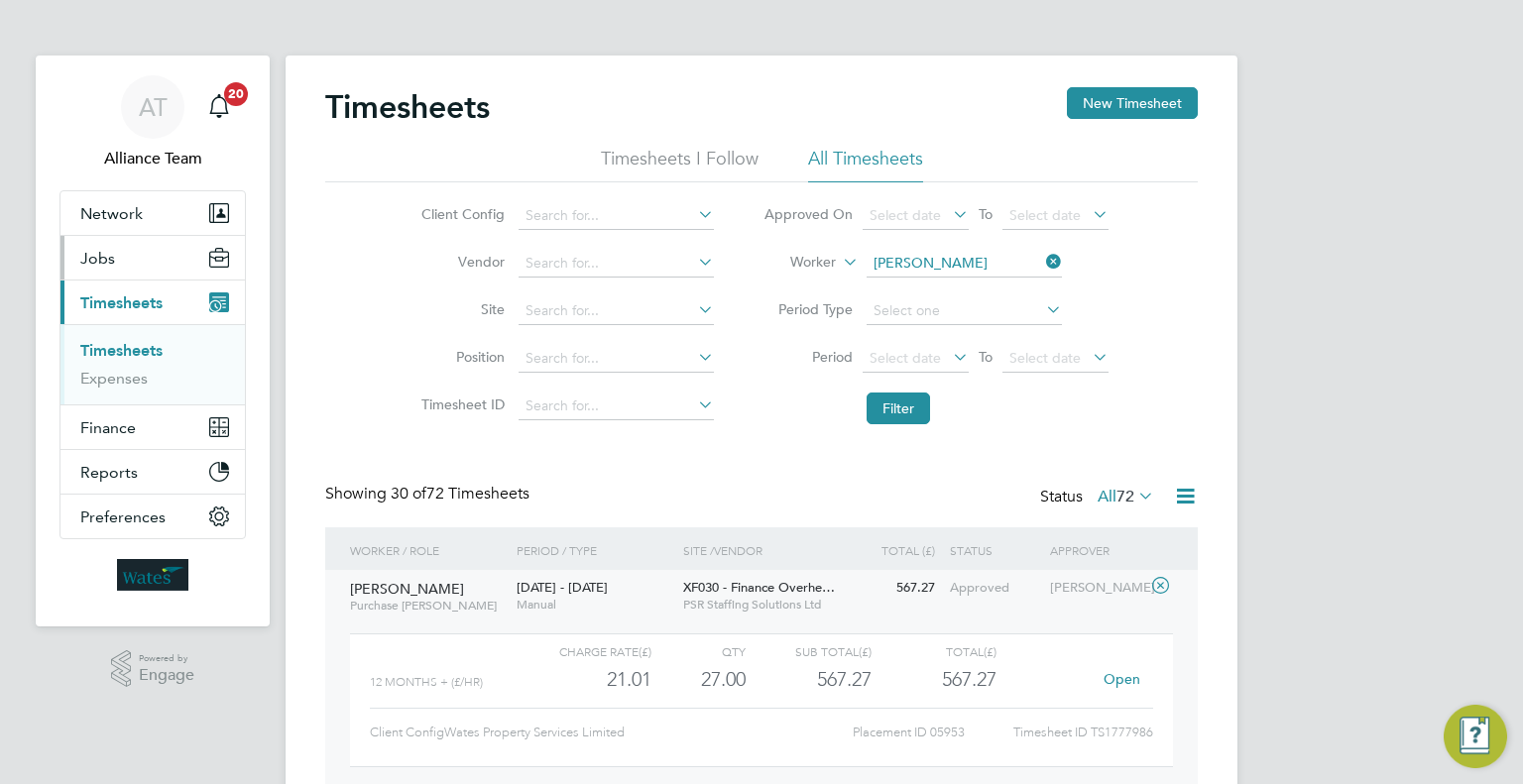 click on "Jobs" at bounding box center [153, 258] 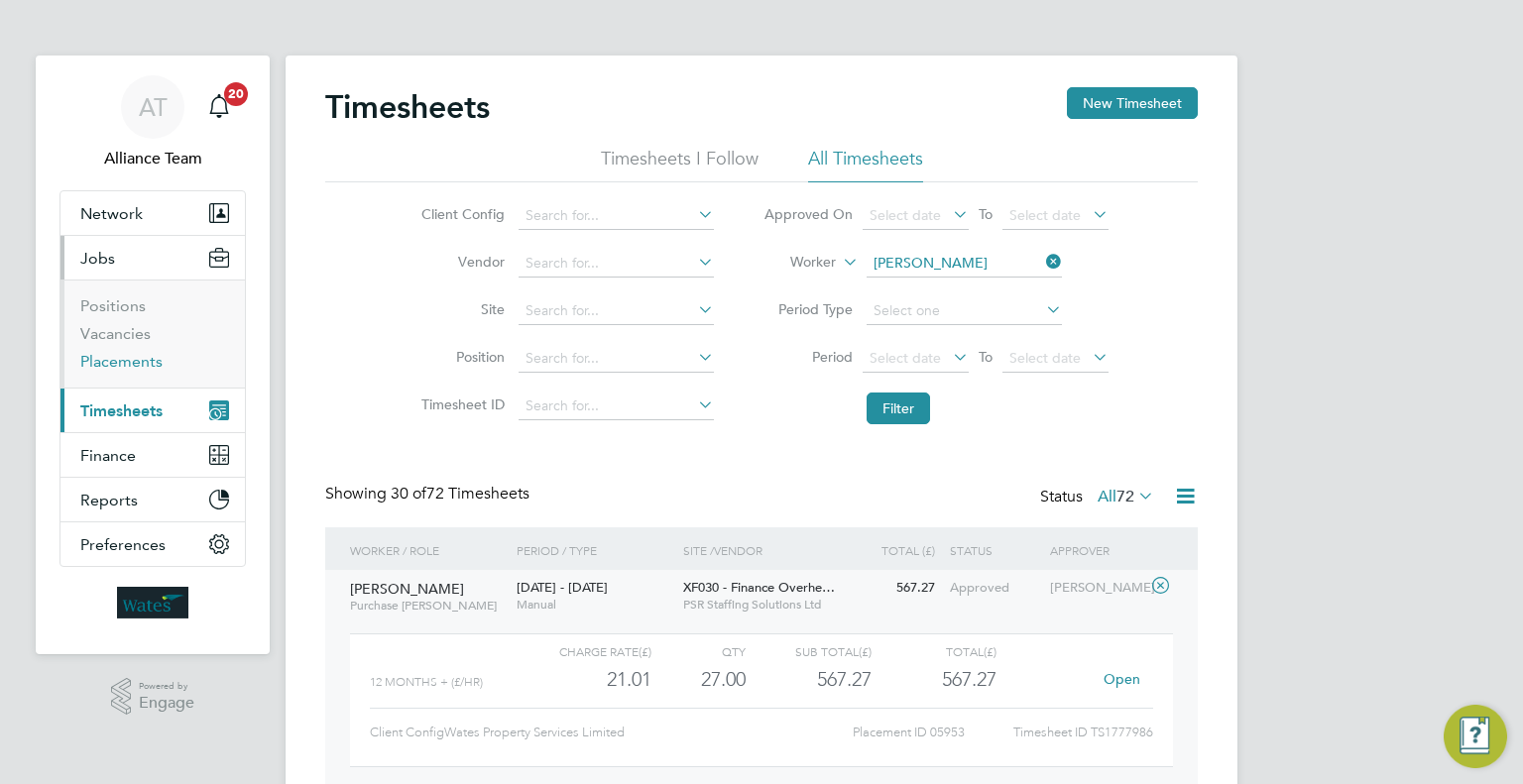 click on "Placements" at bounding box center (121, 361) 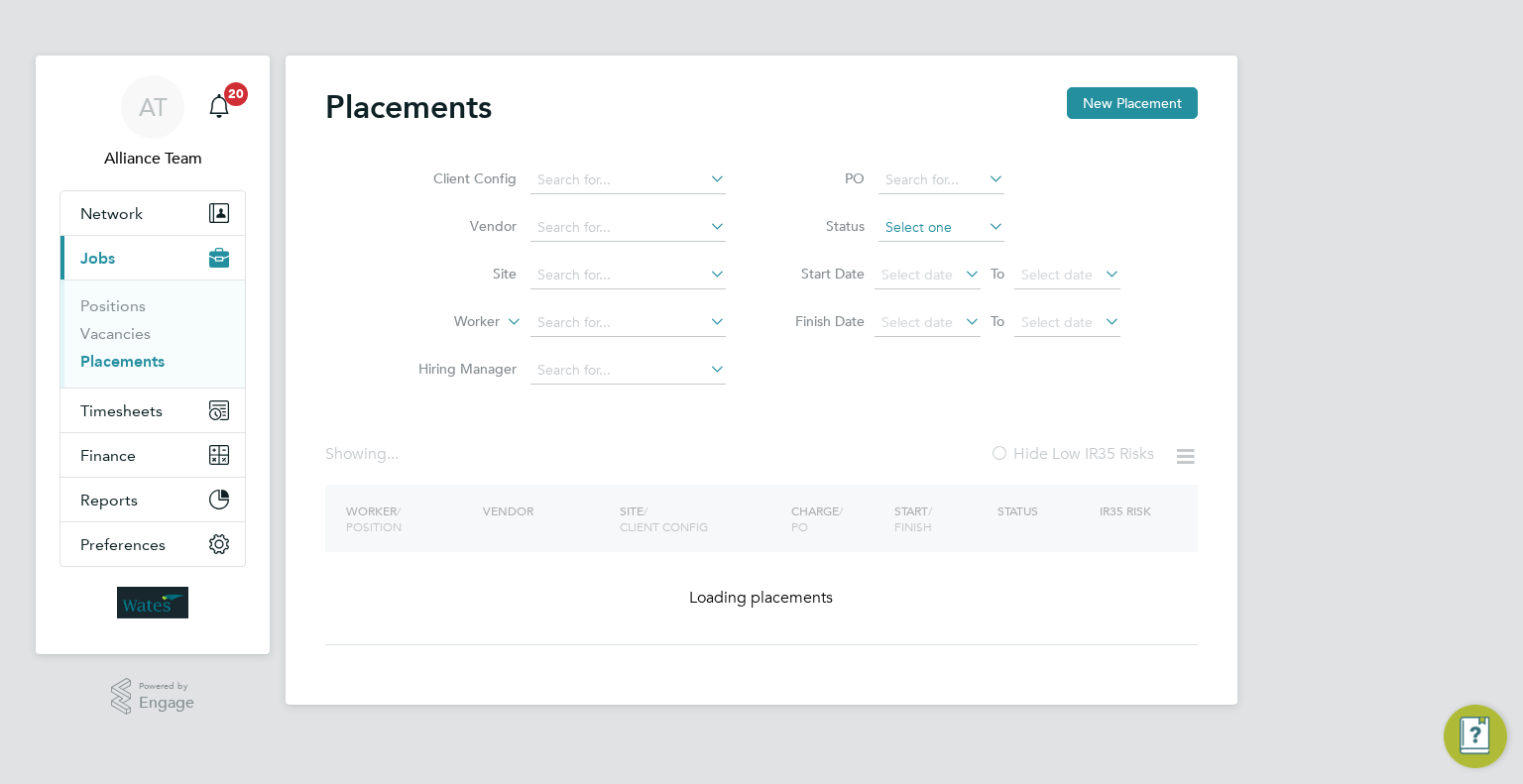 click 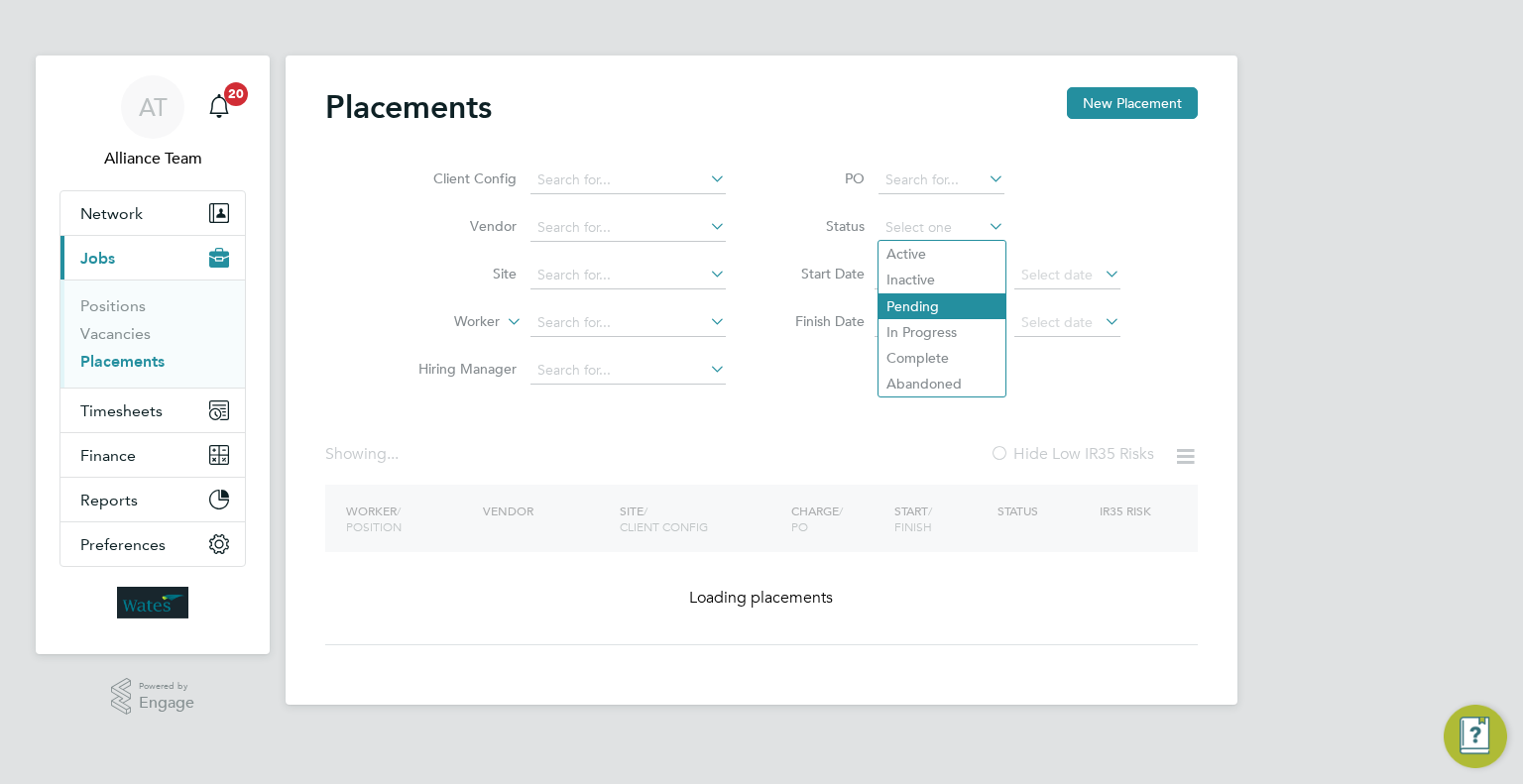 click on "Pending" 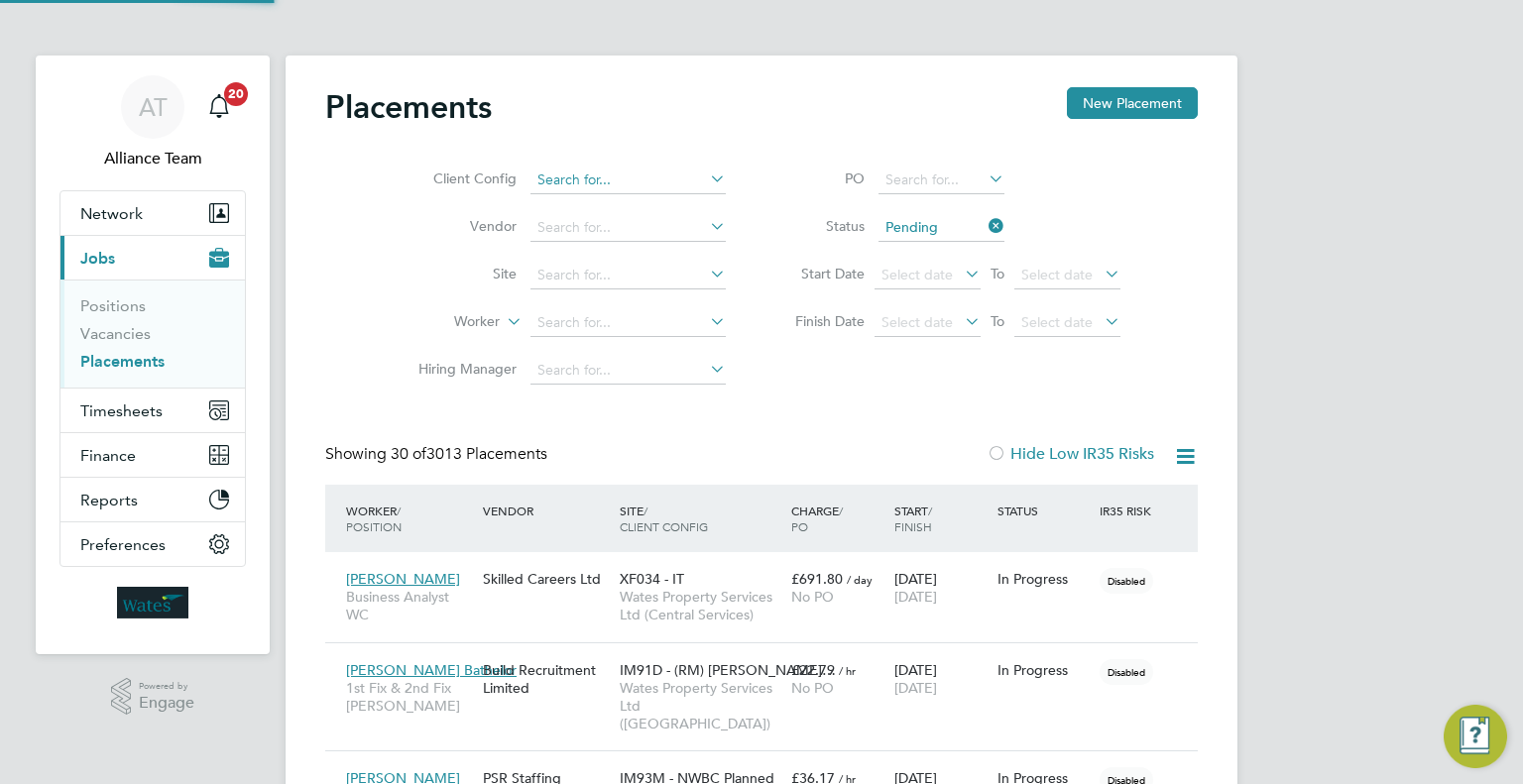 click 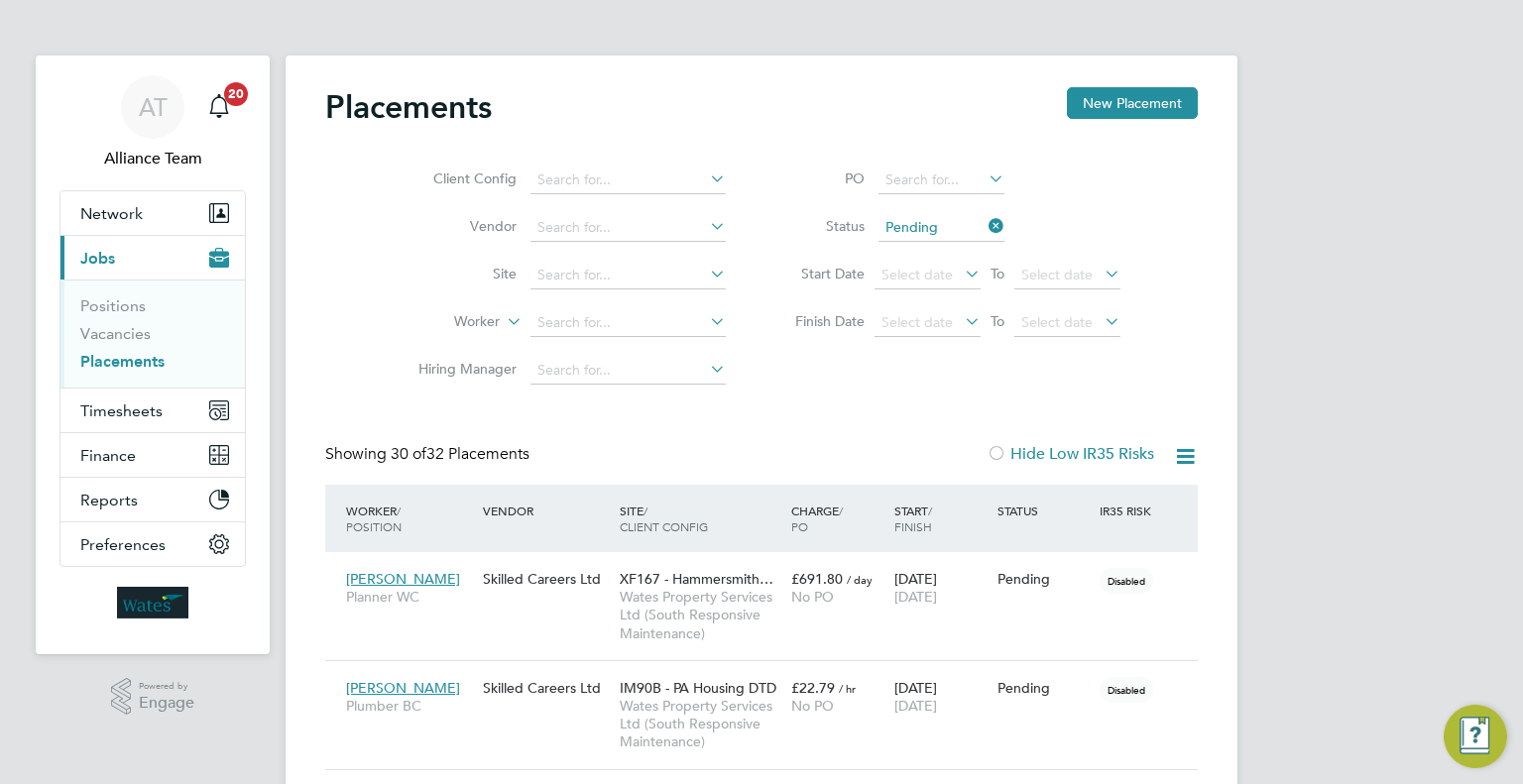 click on "Wates Property Services Ltd (Central Services)" 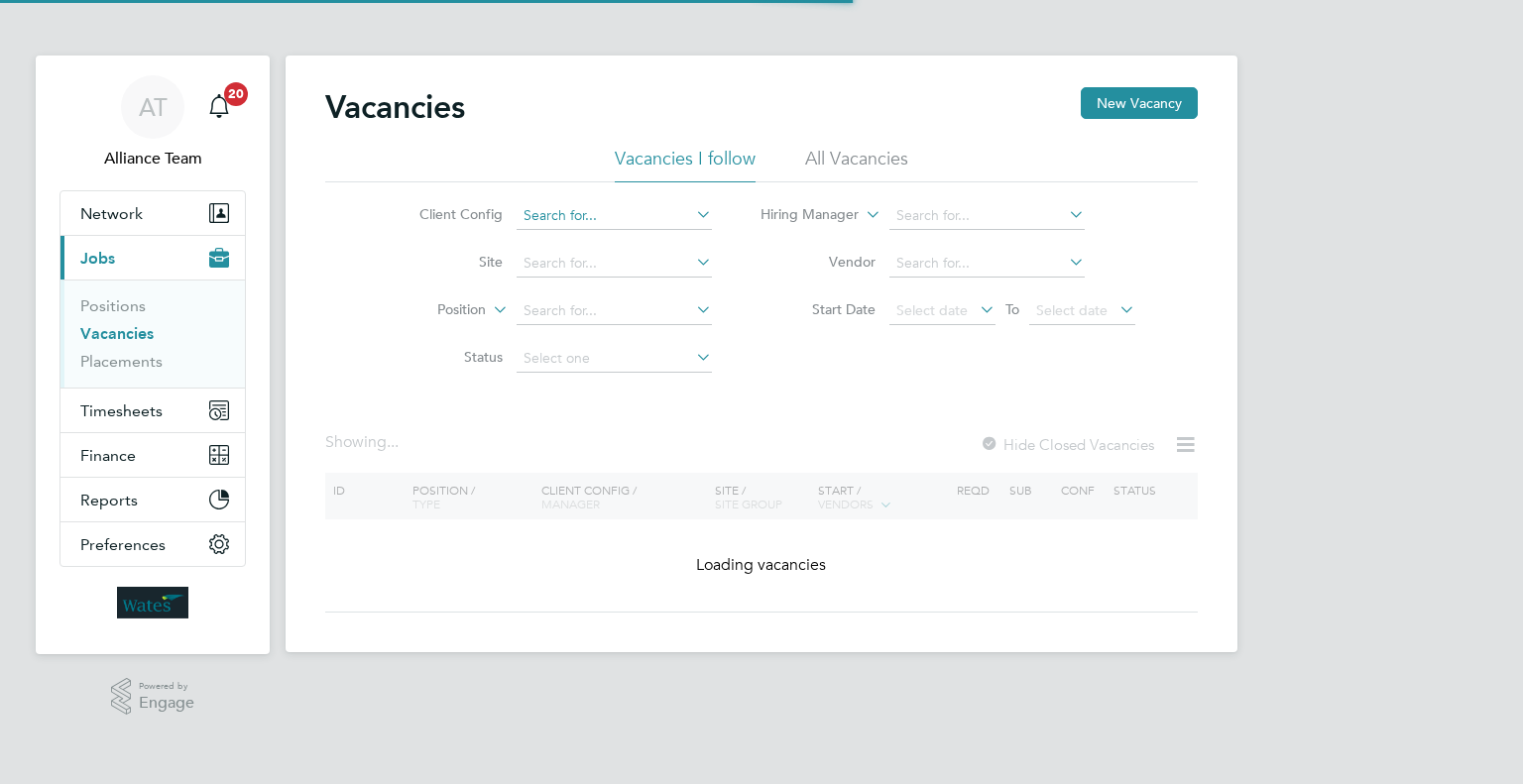 scroll, scrollTop: 0, scrollLeft: 0, axis: both 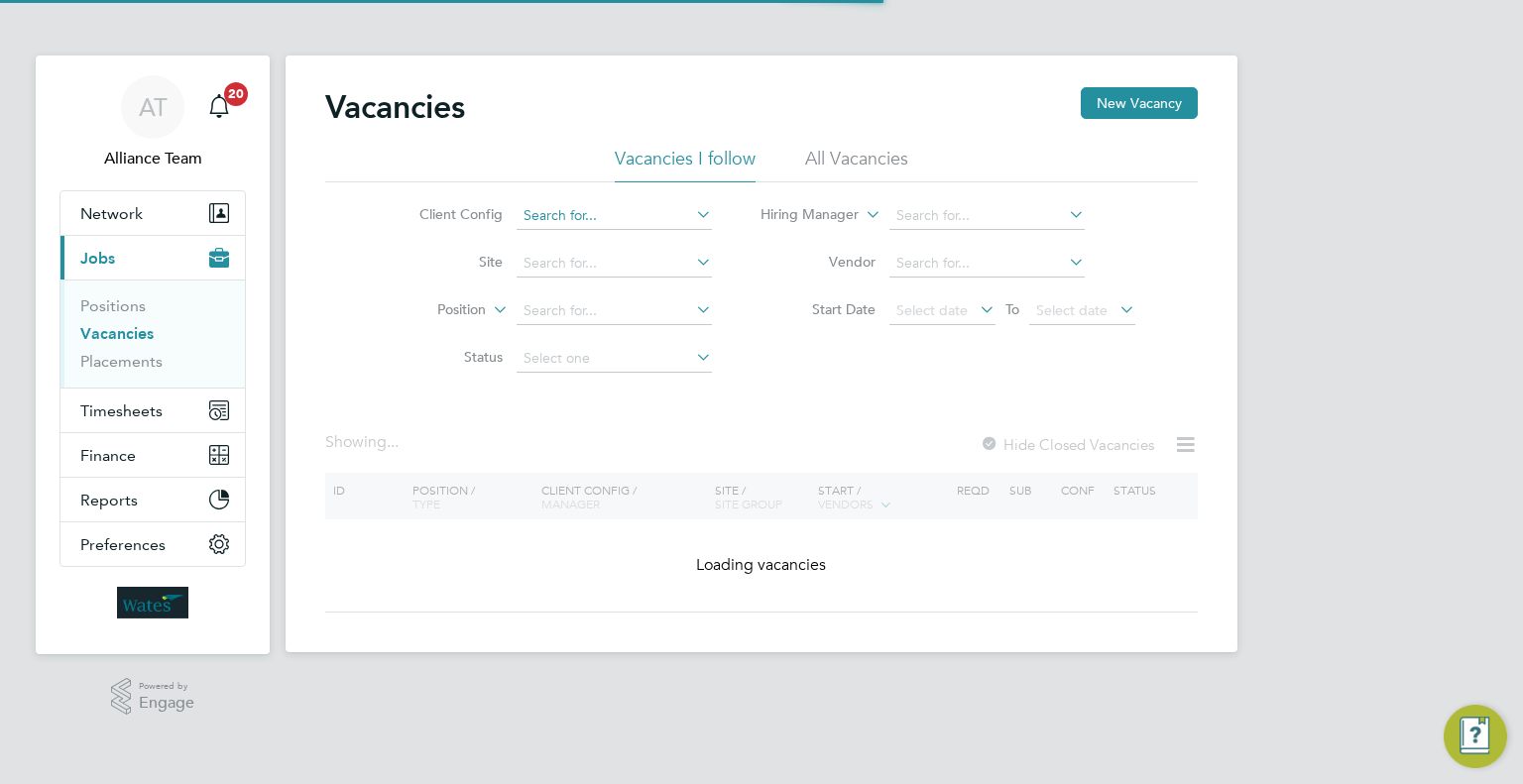 click 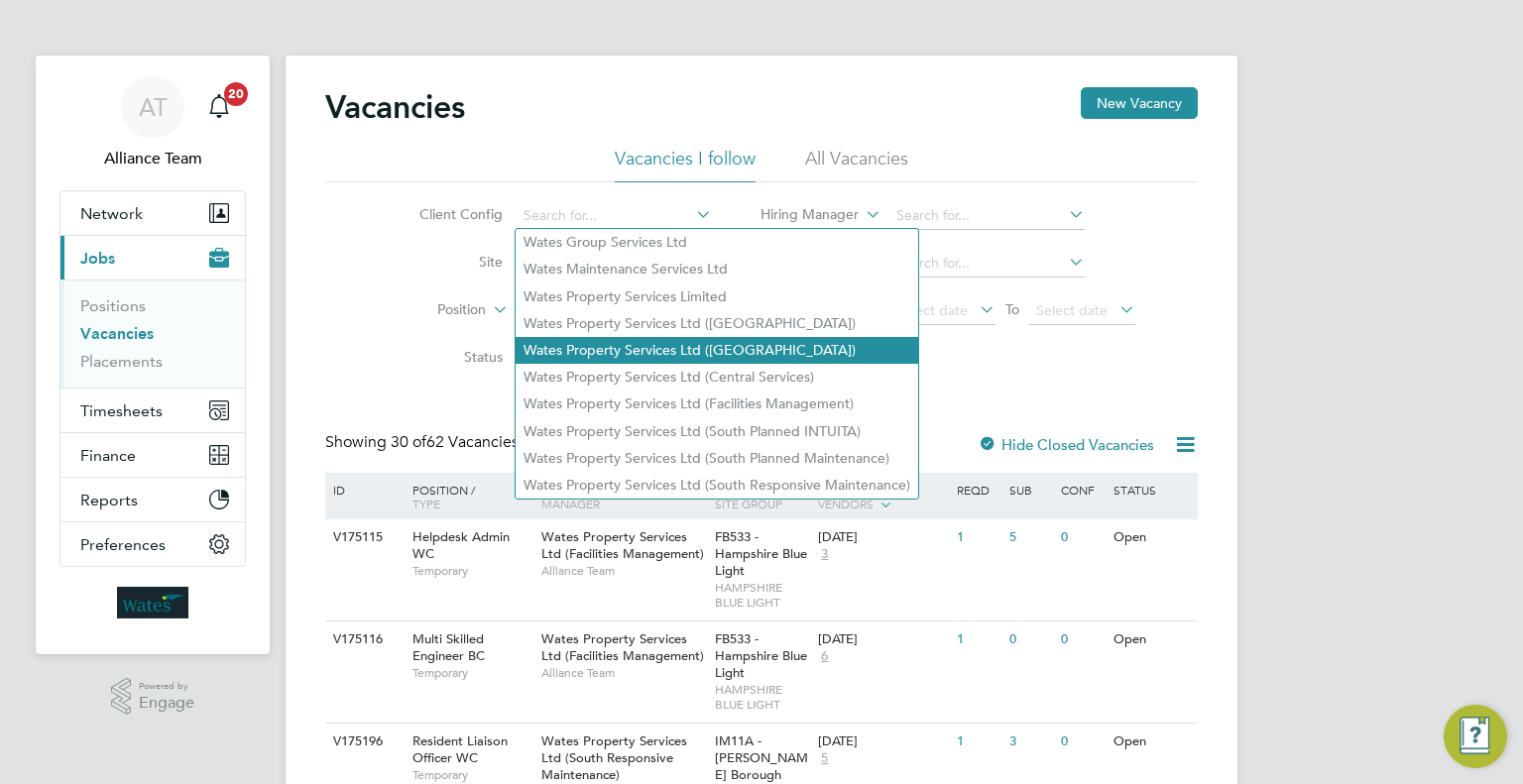 click on "Wates Property Services Ltd ([GEOGRAPHIC_DATA])" 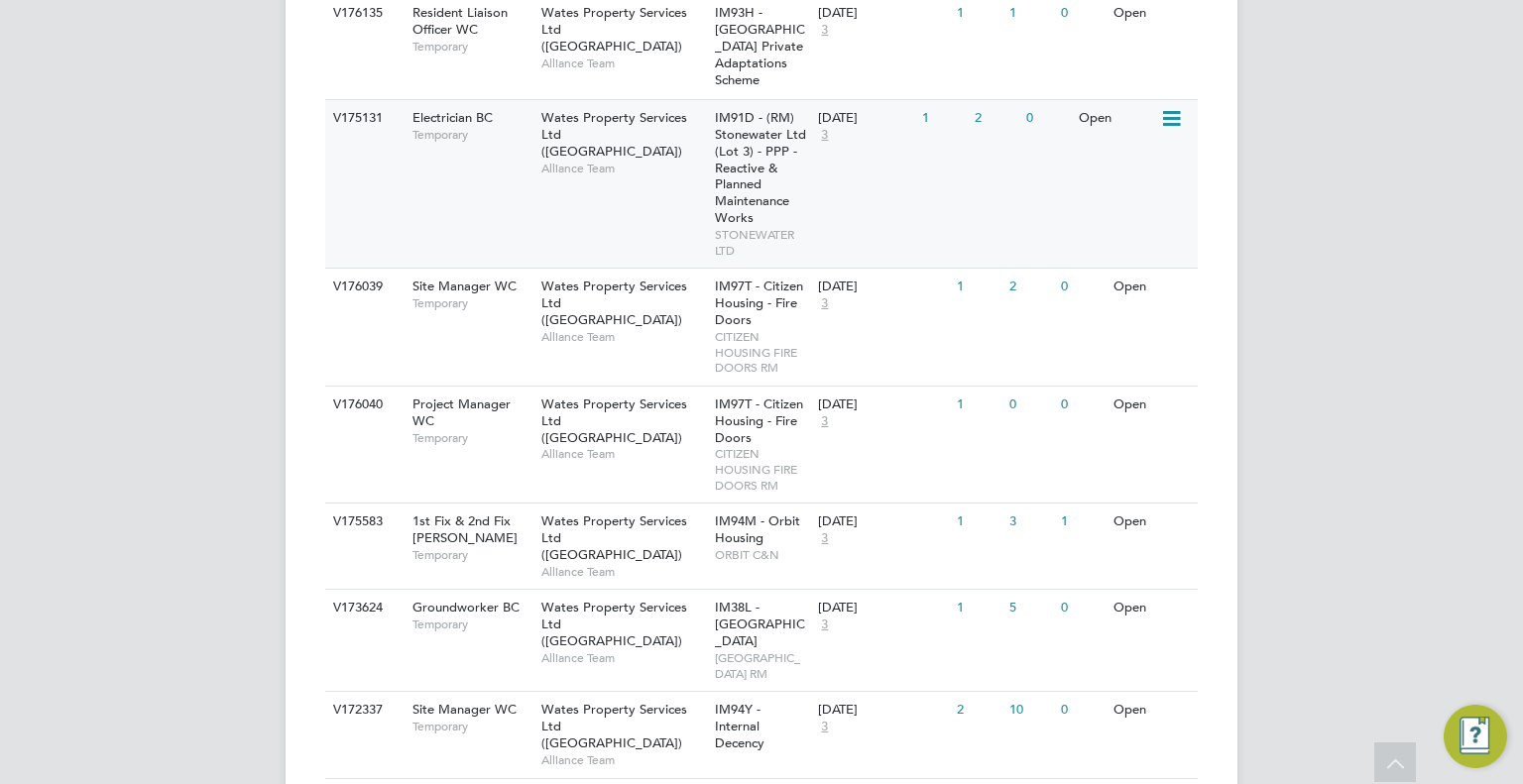 scroll, scrollTop: 797, scrollLeft: 0, axis: vertical 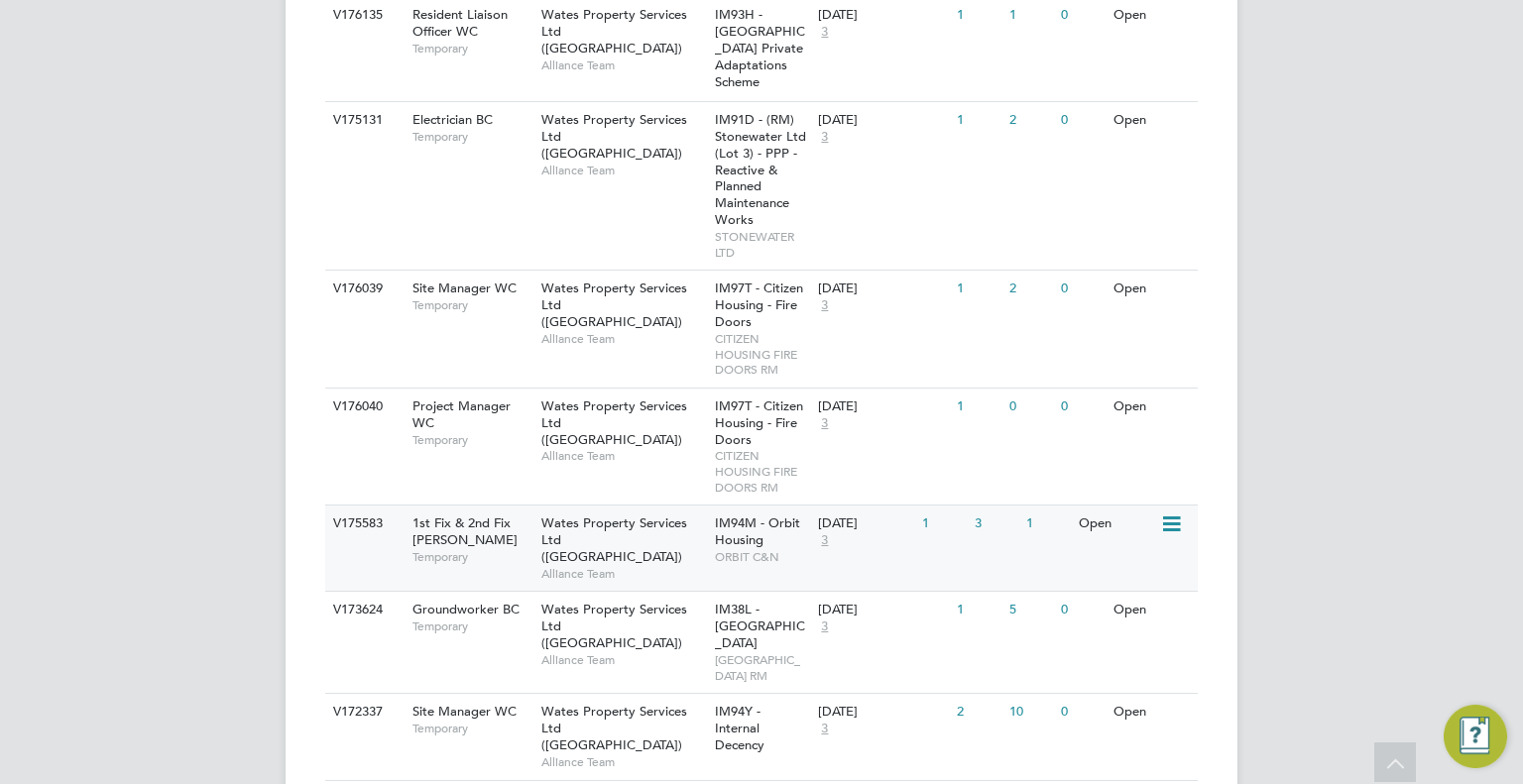 click on "V175583 1st Fix & 2nd Fix Carpenter BC   Temporary Wates Property Services Ltd (Central & North)   Alliance Team IM94M - Orbit Housing   ORBIT C&N 14 Jul 2025 3 1 3 1 Open" 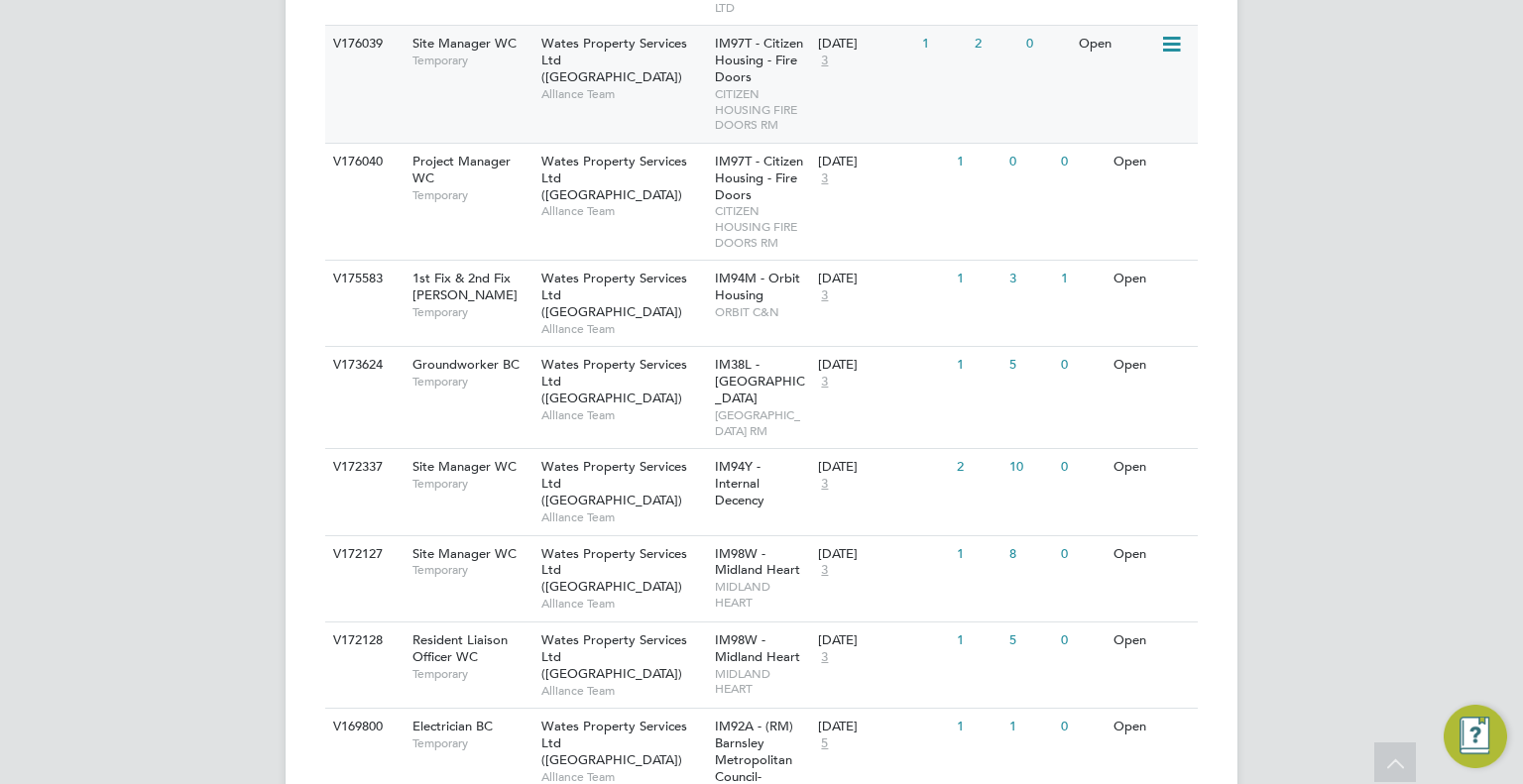 scroll, scrollTop: 1043, scrollLeft: 0, axis: vertical 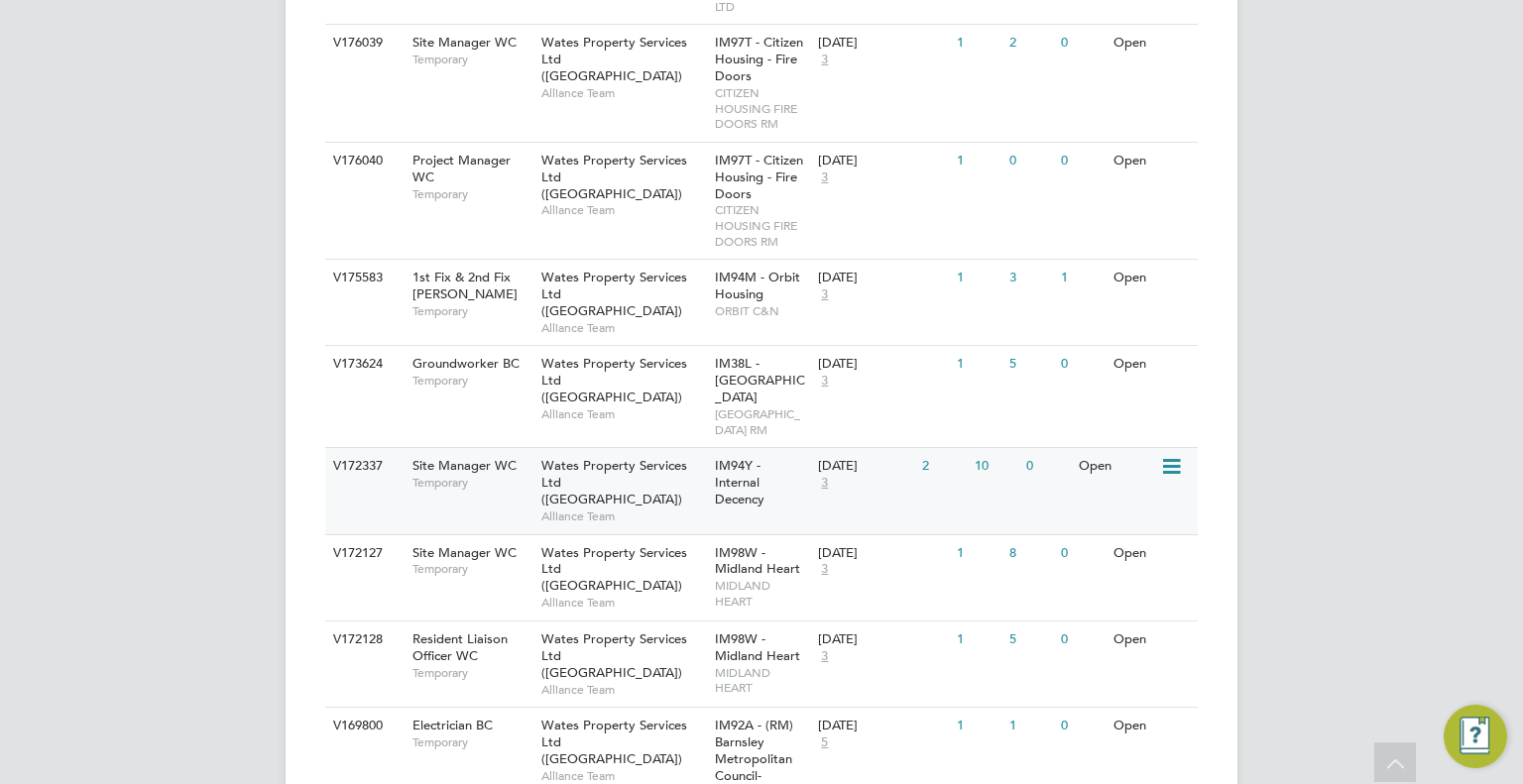 click on "11 Jun 2025 3" 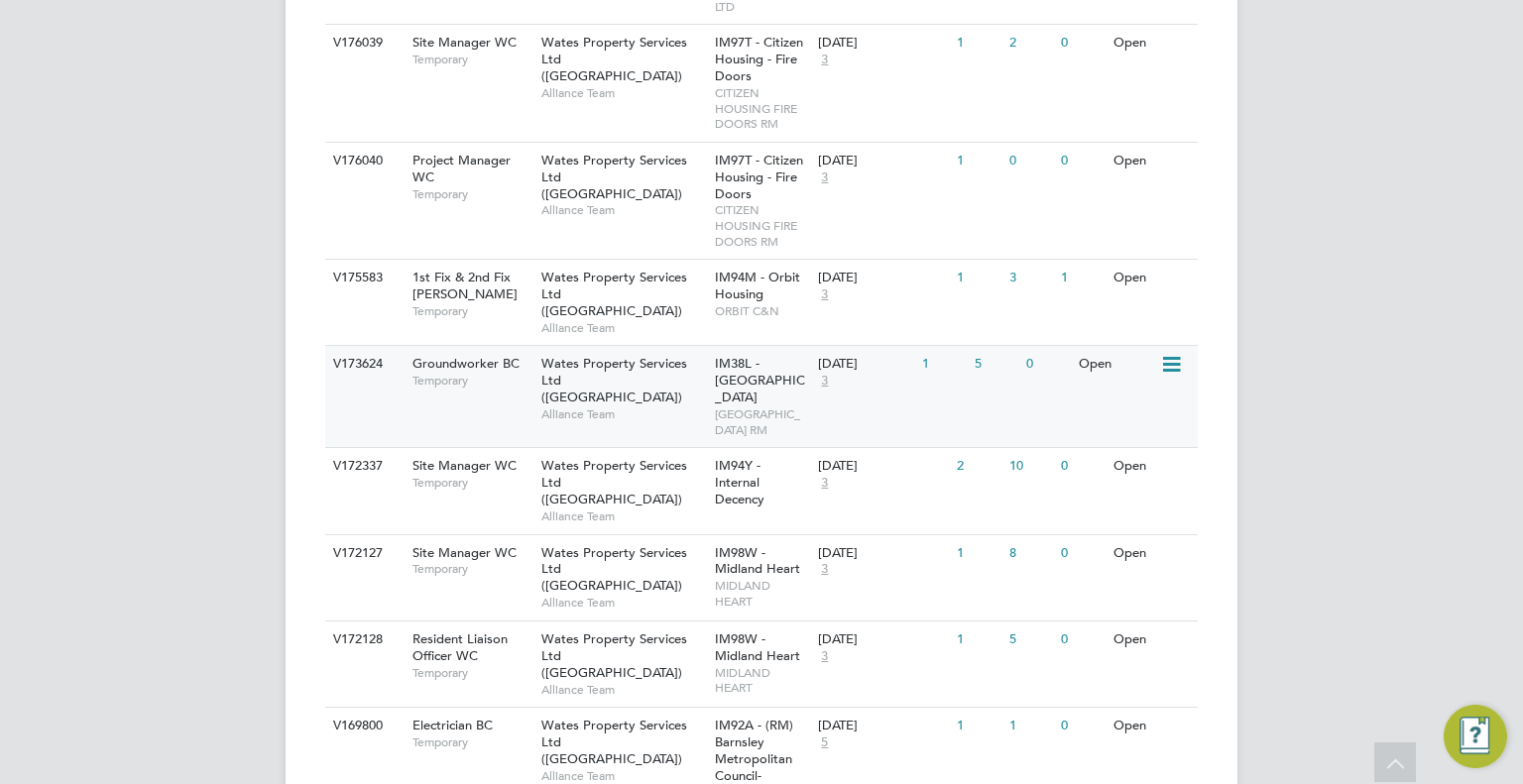 click on "30 Jun 2025 3" 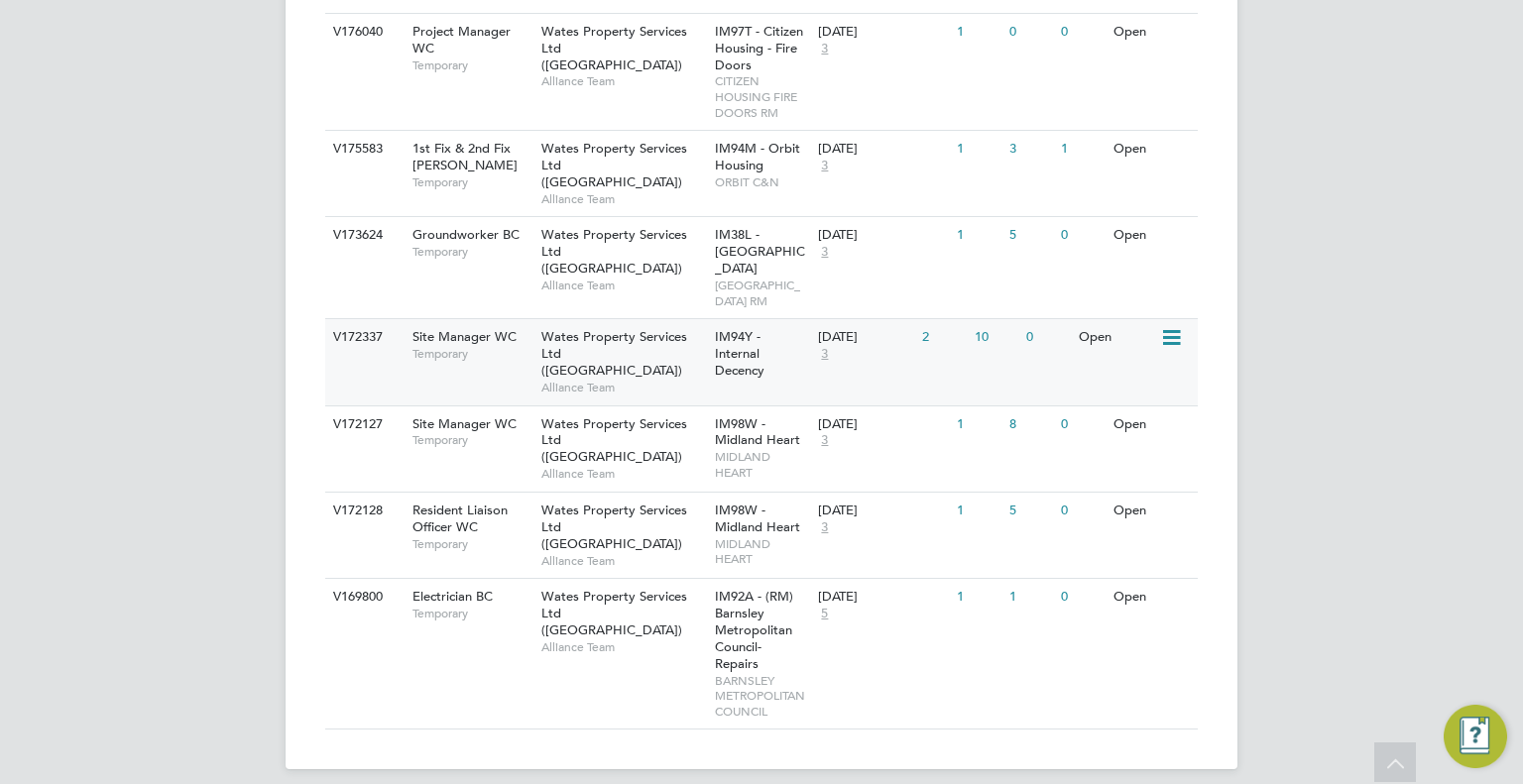 scroll, scrollTop: 1181, scrollLeft: 0, axis: vertical 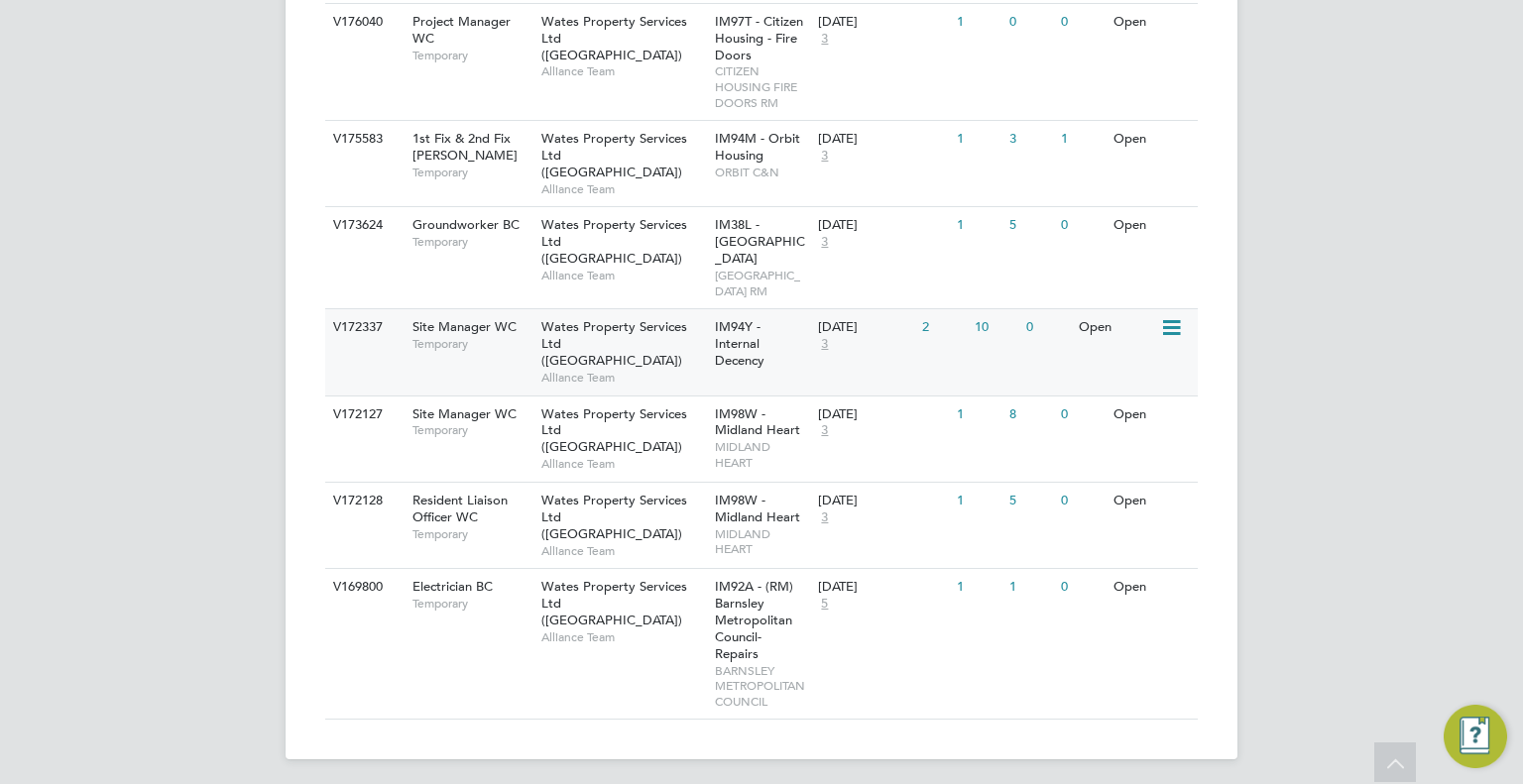 click on "09 Jun 2025 3" 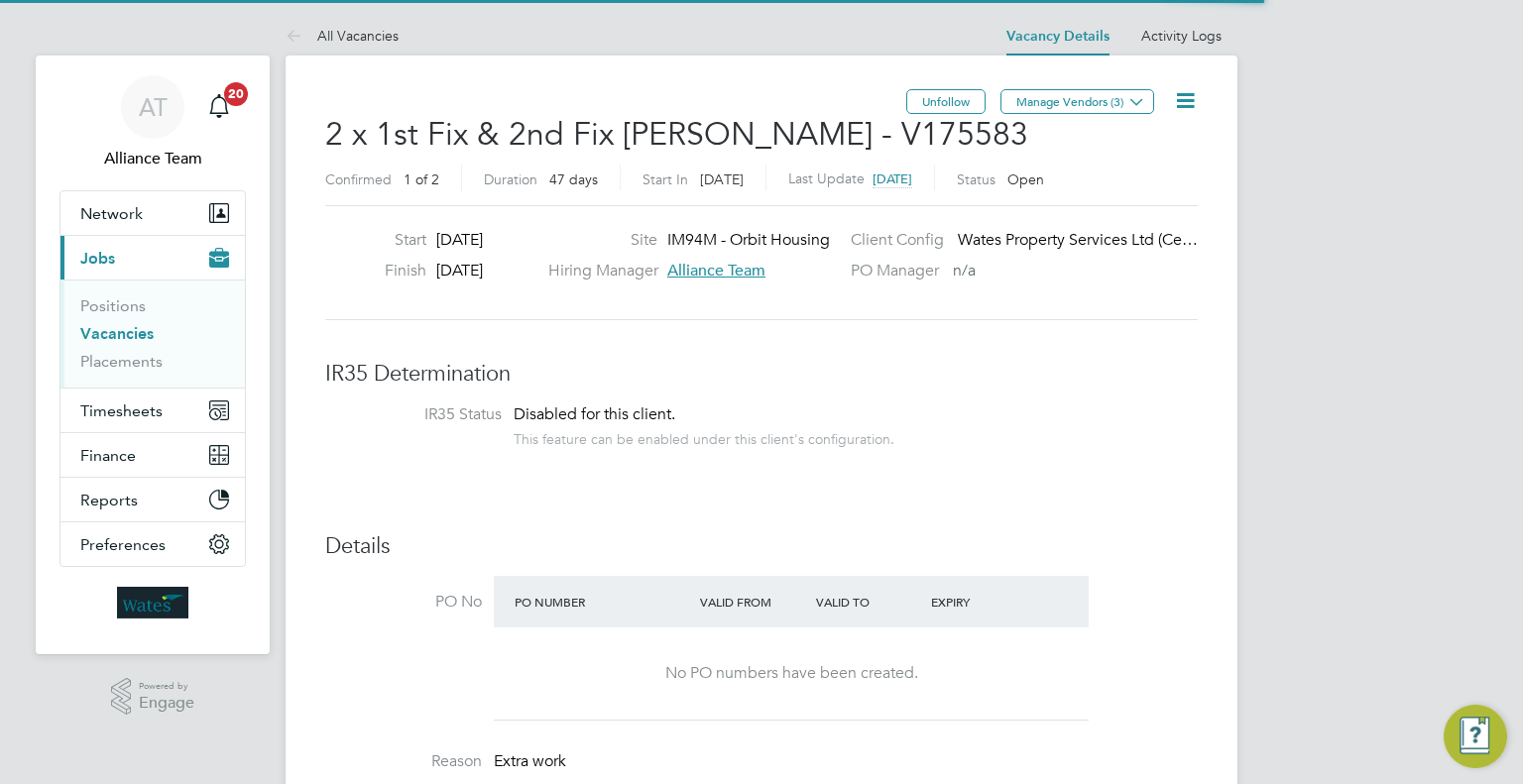 scroll, scrollTop: 0, scrollLeft: 0, axis: both 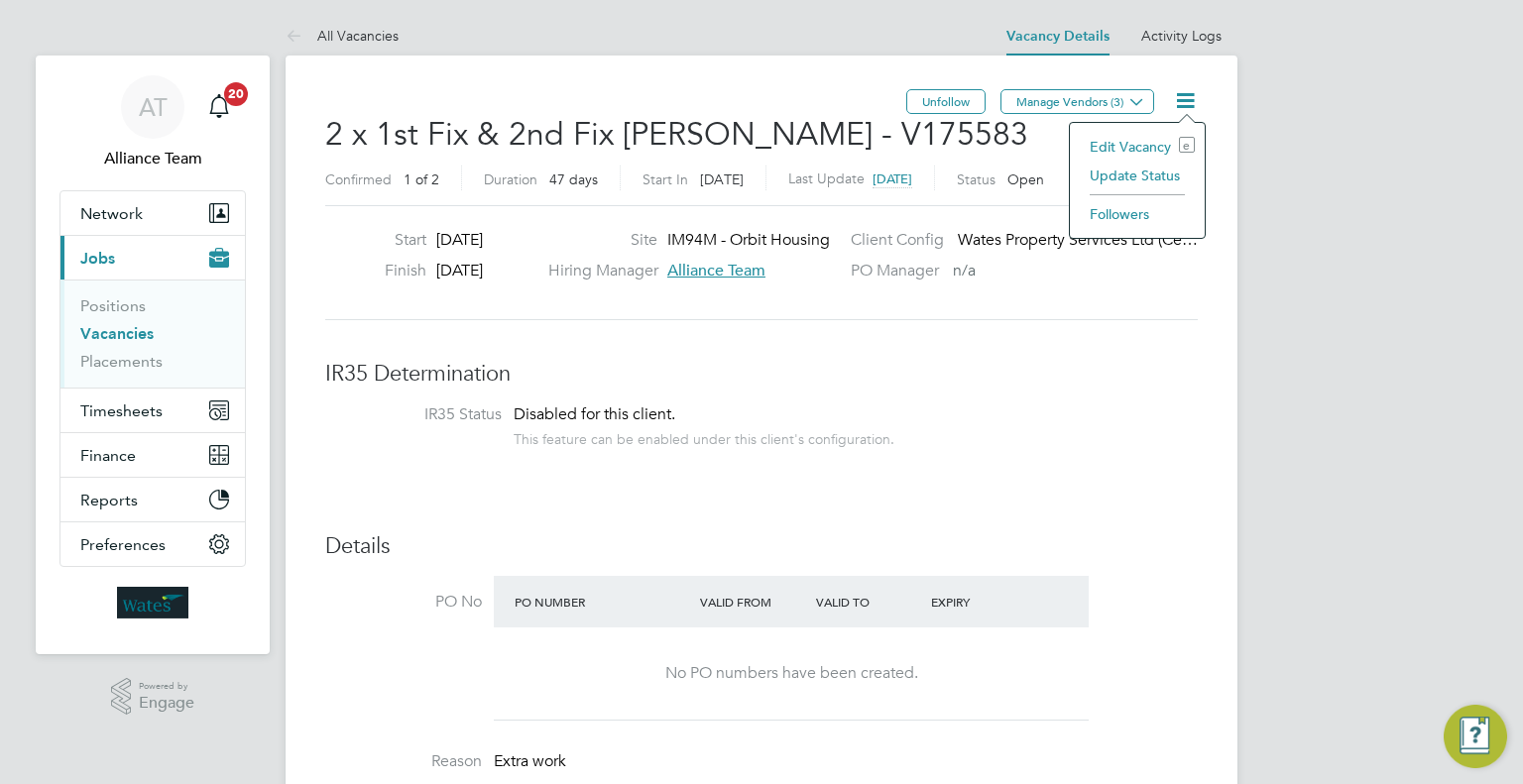 click on "Update Status" 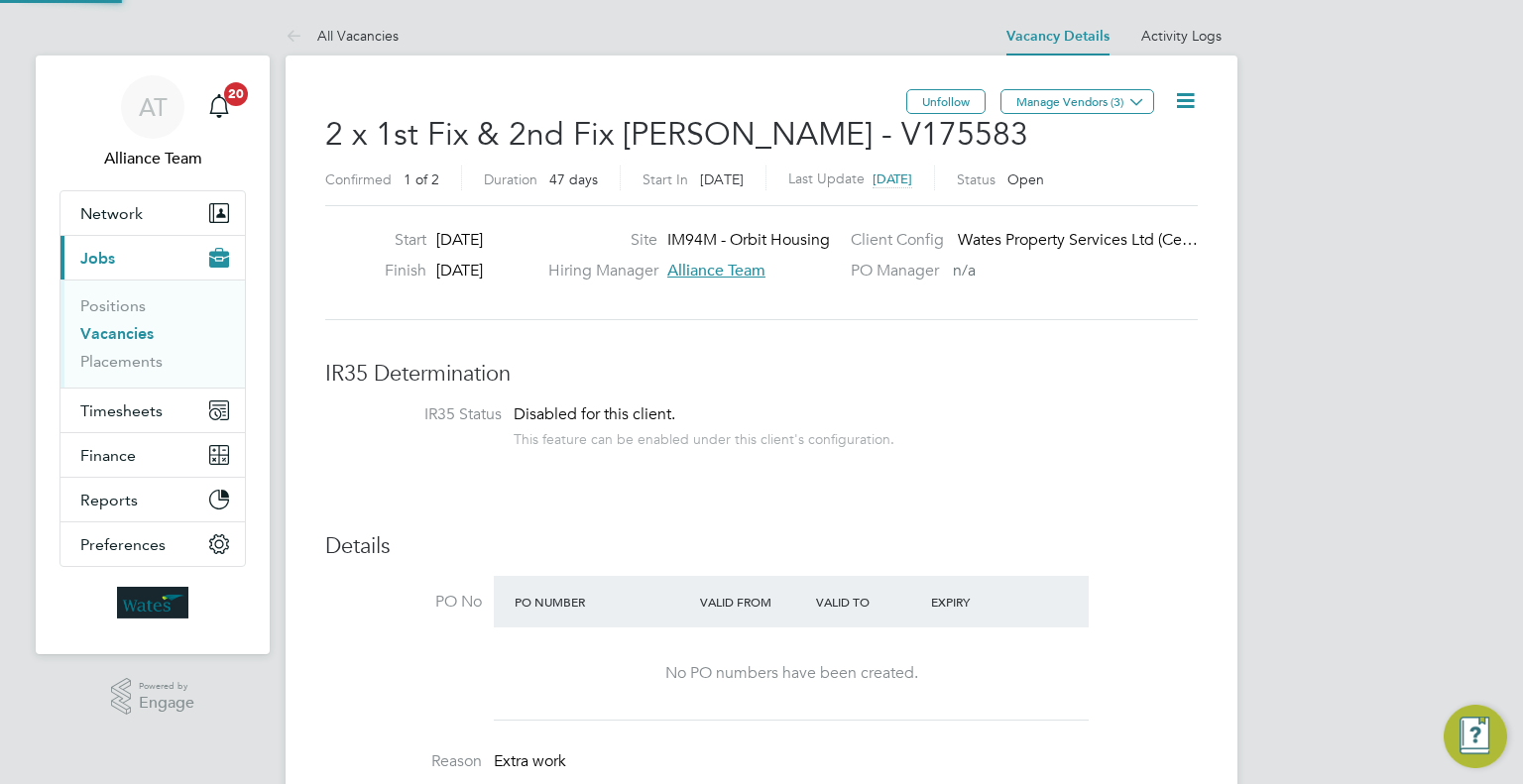 scroll, scrollTop: 10, scrollLeft: 10, axis: both 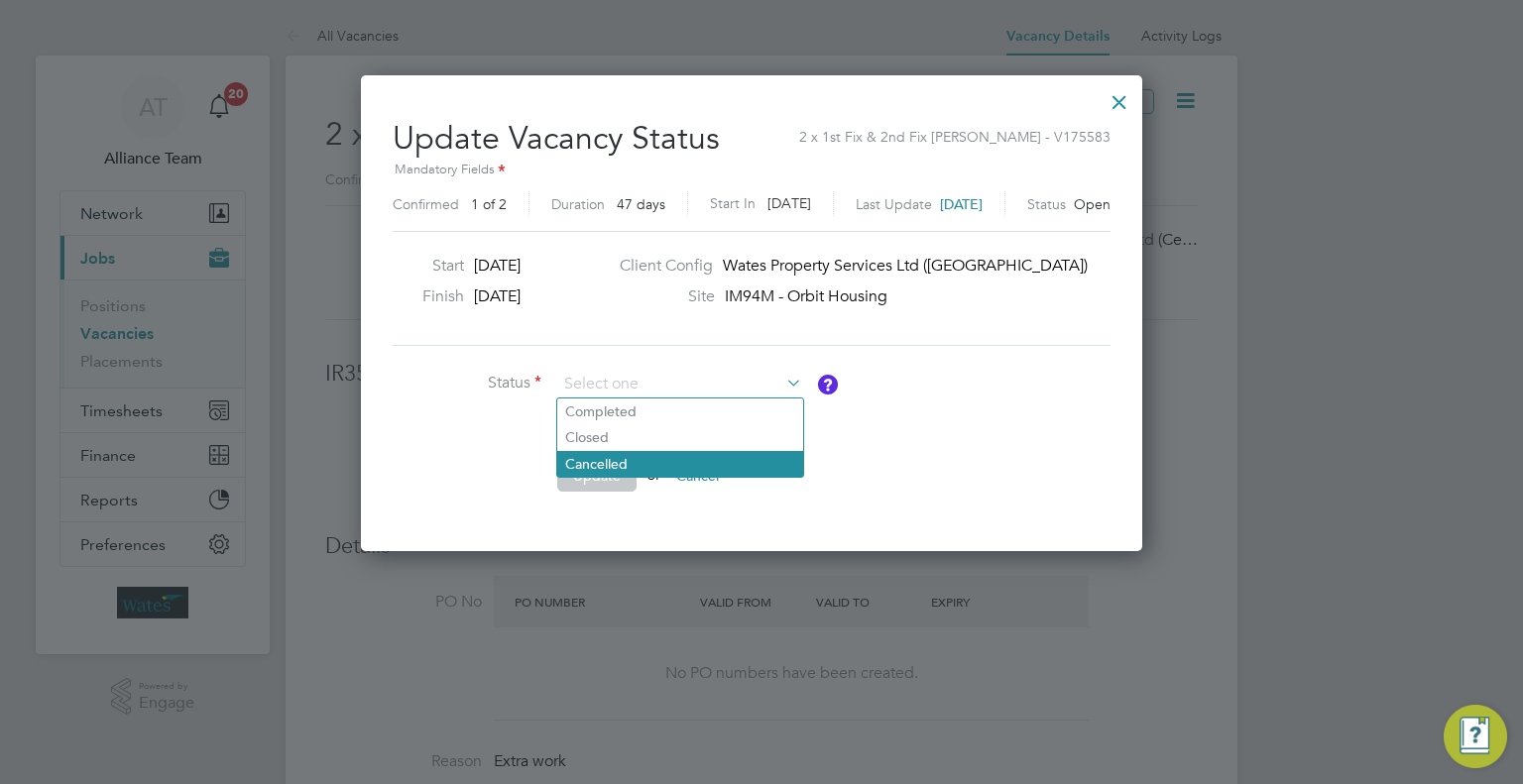 click on "Cancelled" 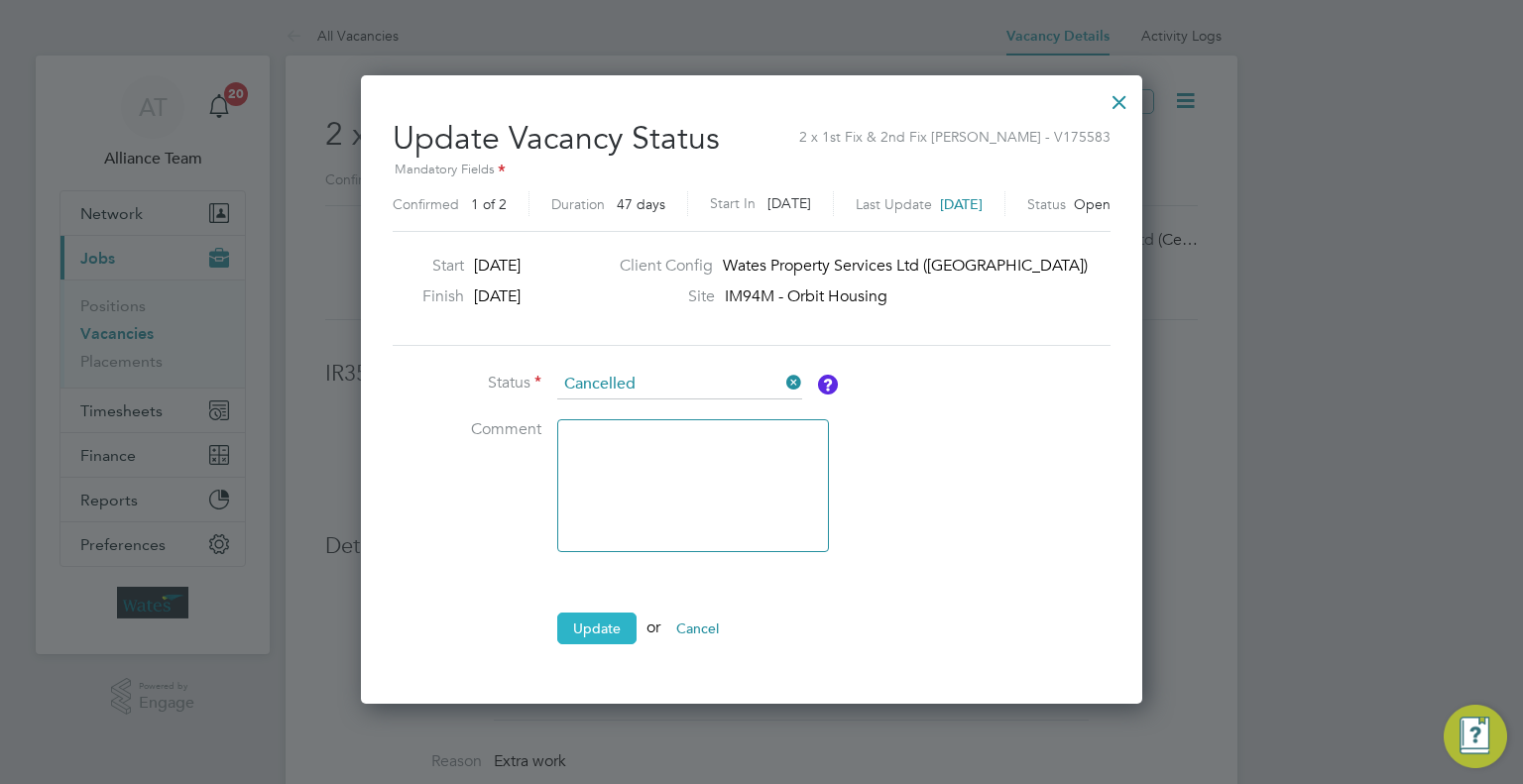click on "Update" at bounding box center (597, 628) 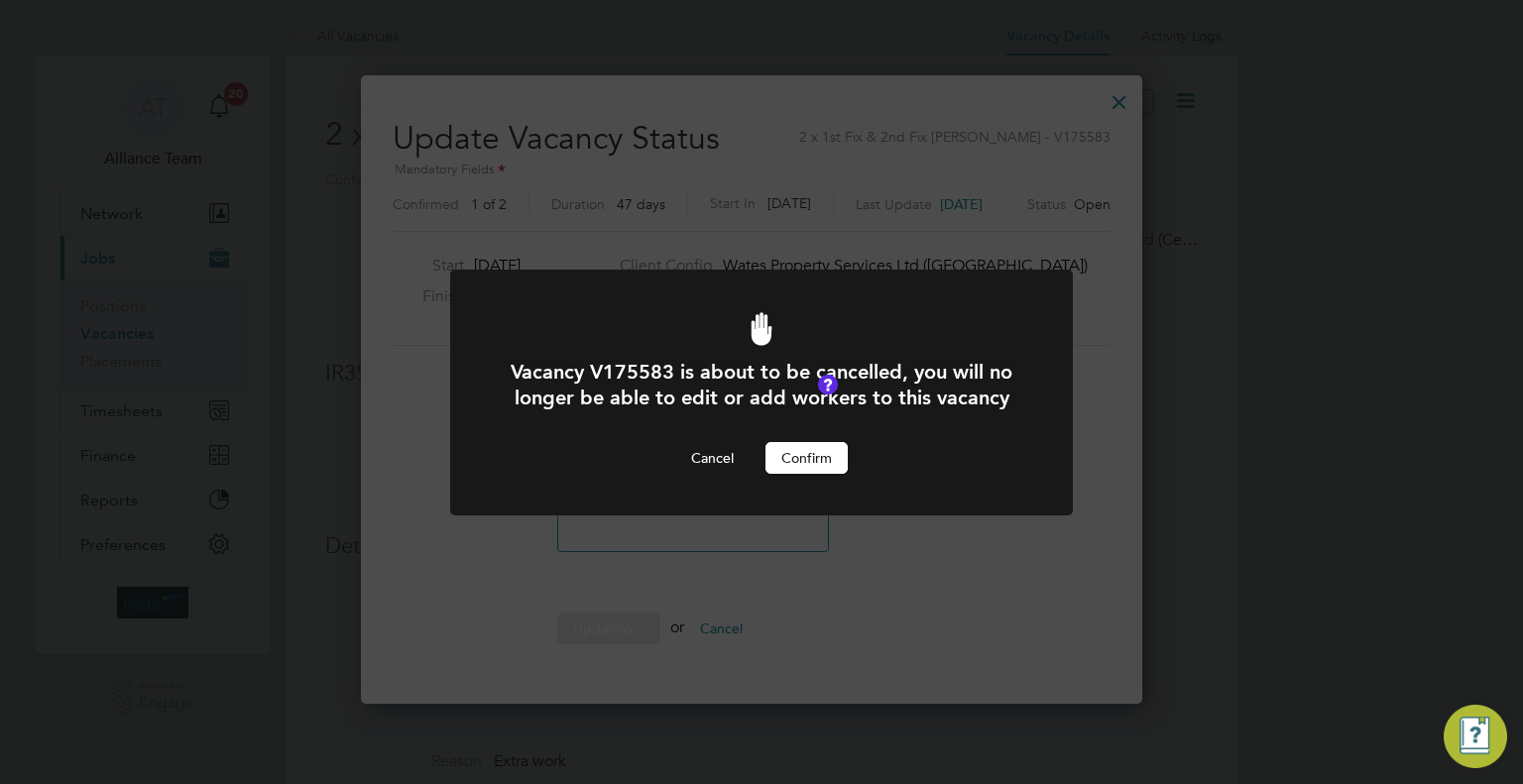 click on "Confirm" at bounding box center [806, 458] 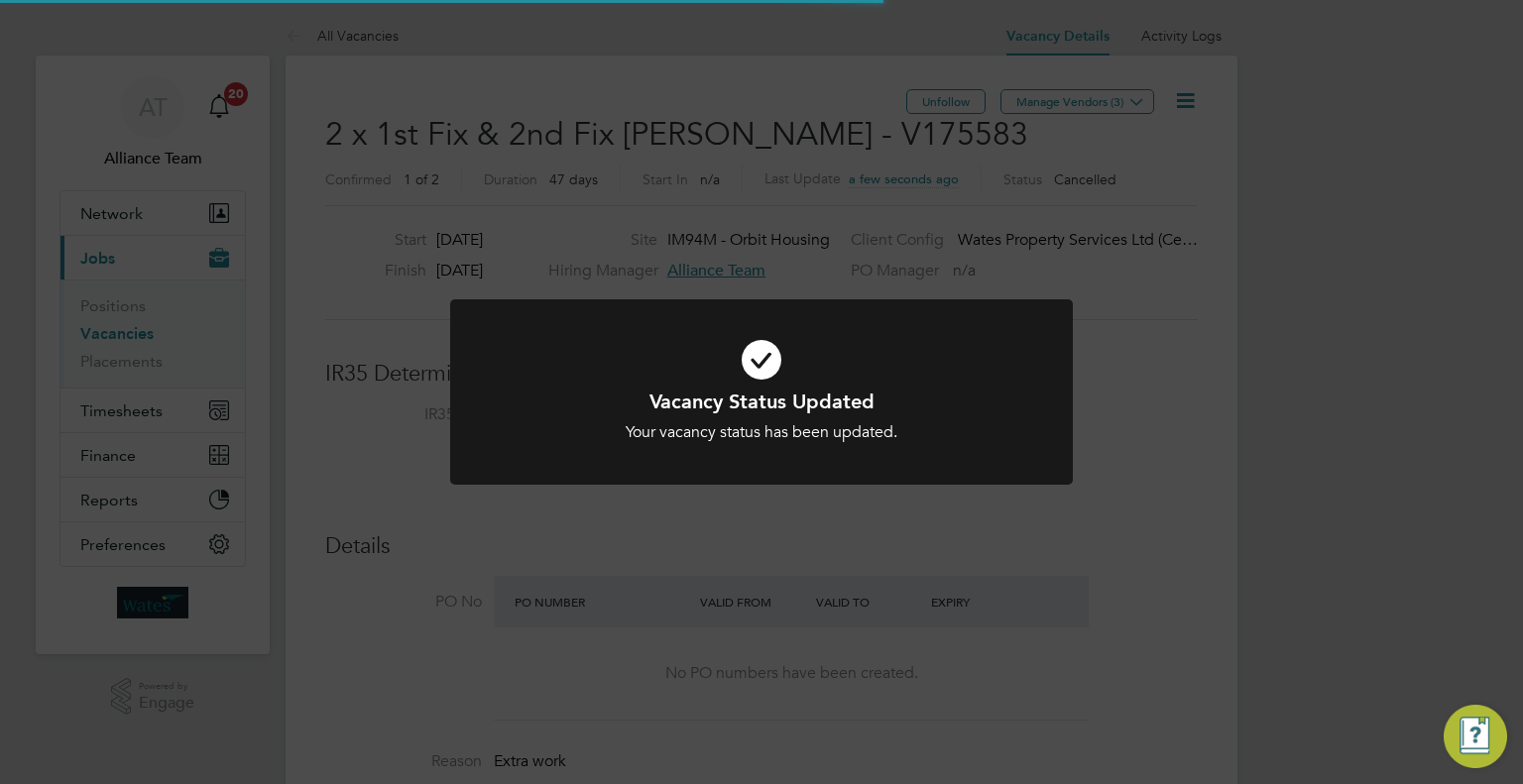 click on "Vacancy Status Updated Your vacancy status has been updated. Cancel Okay" 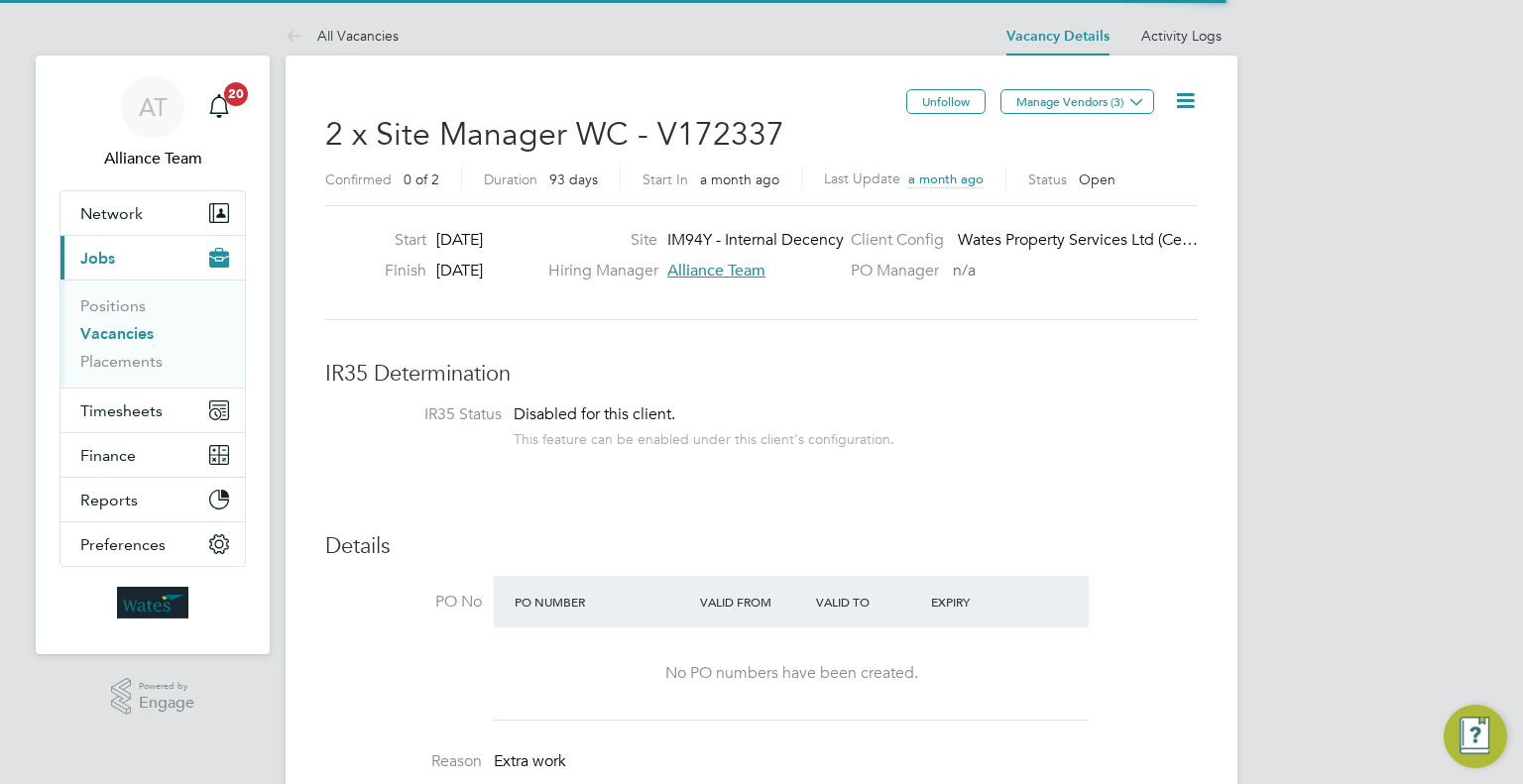 scroll, scrollTop: 0, scrollLeft: 0, axis: both 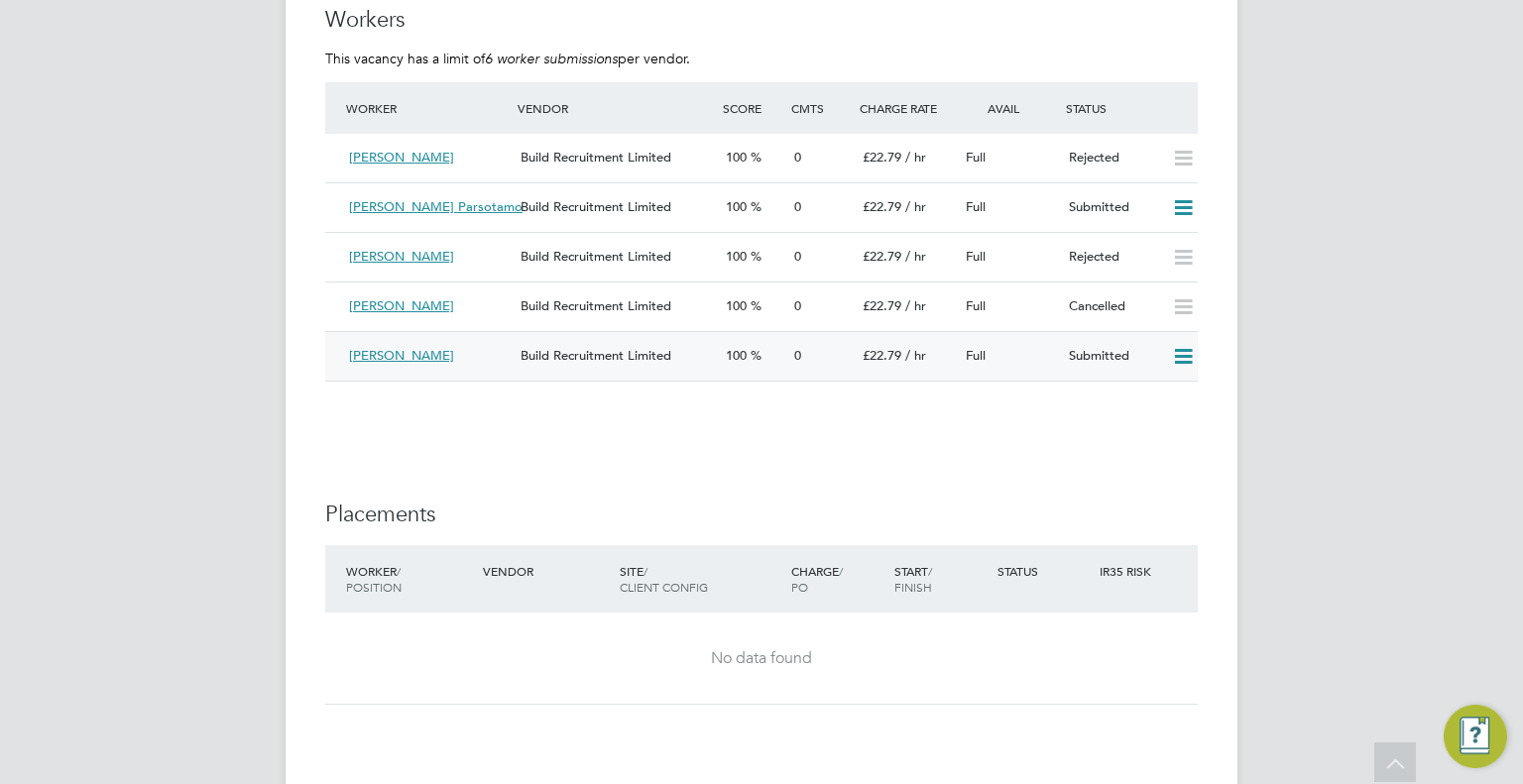 click 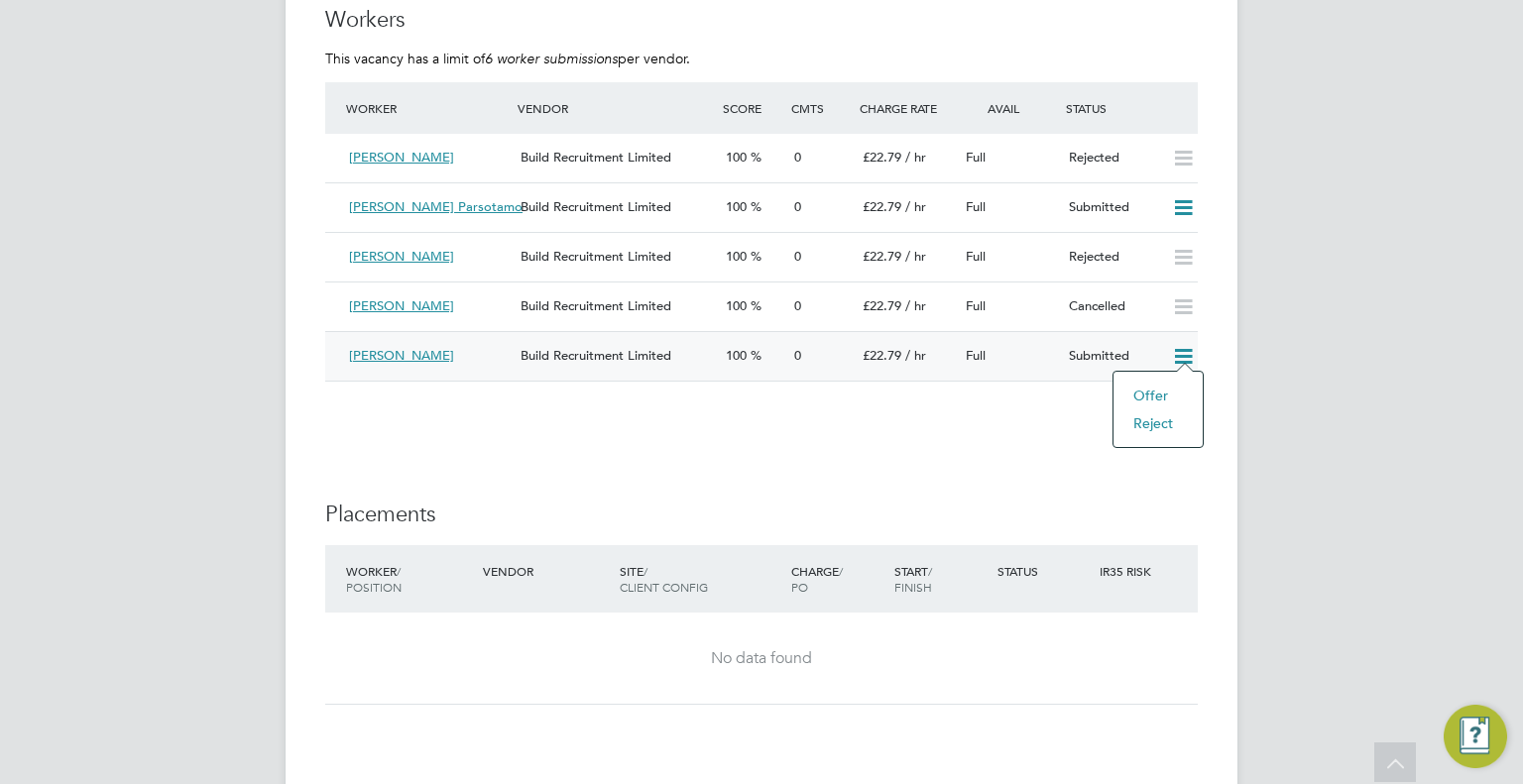 click on "Offer" 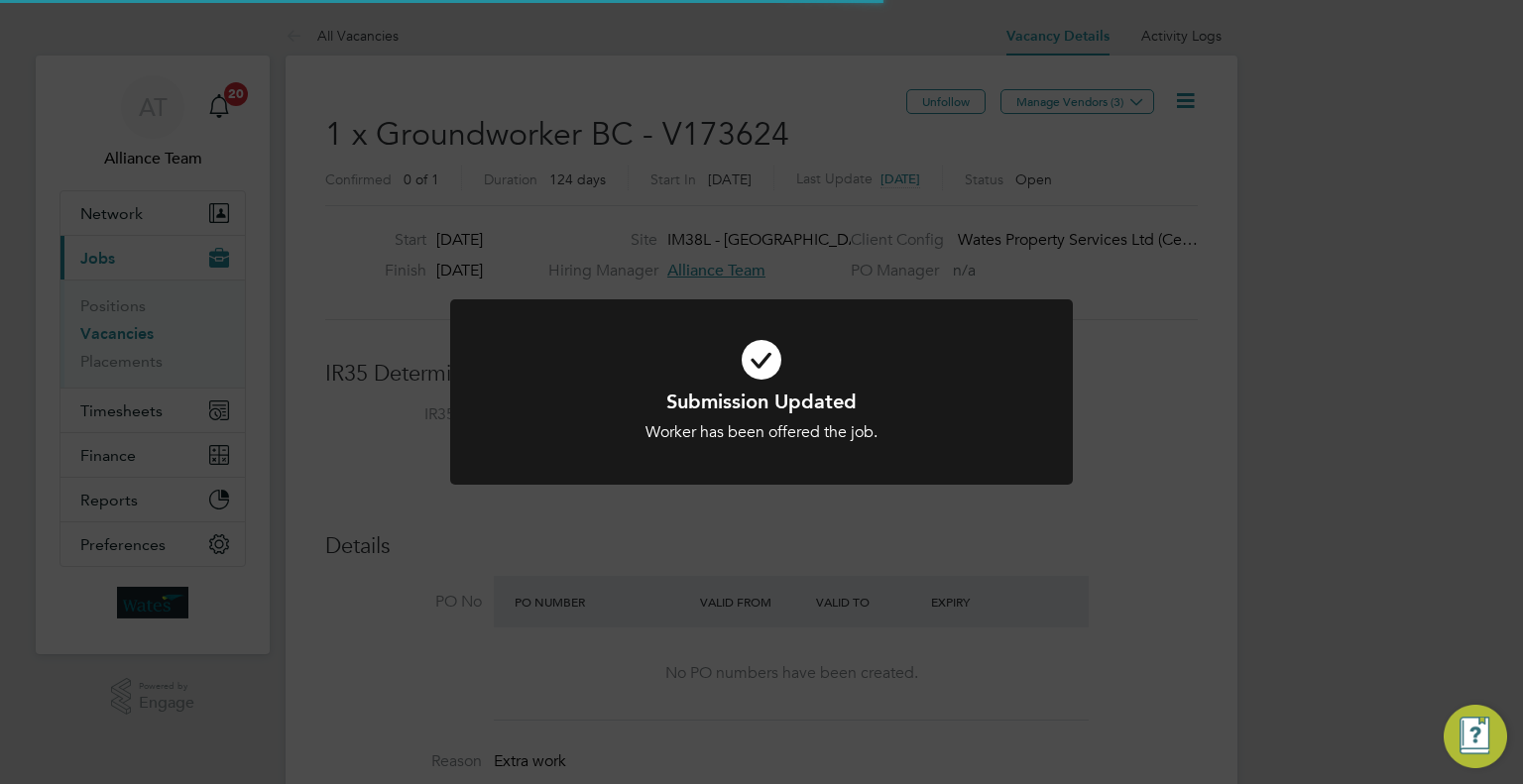 click on "Submission Updated Worker has been offered the job. Cancel Okay" 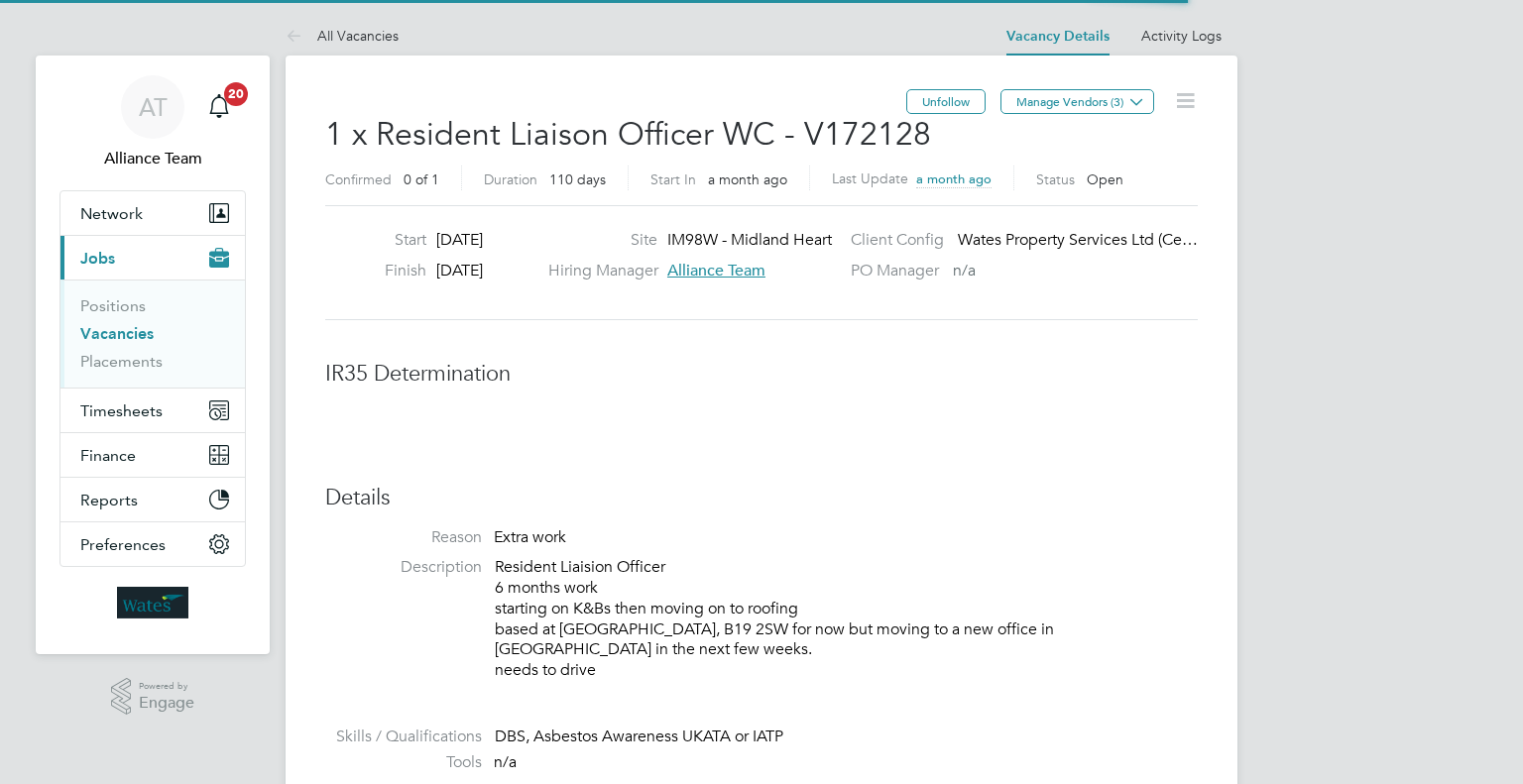 scroll, scrollTop: 0, scrollLeft: 0, axis: both 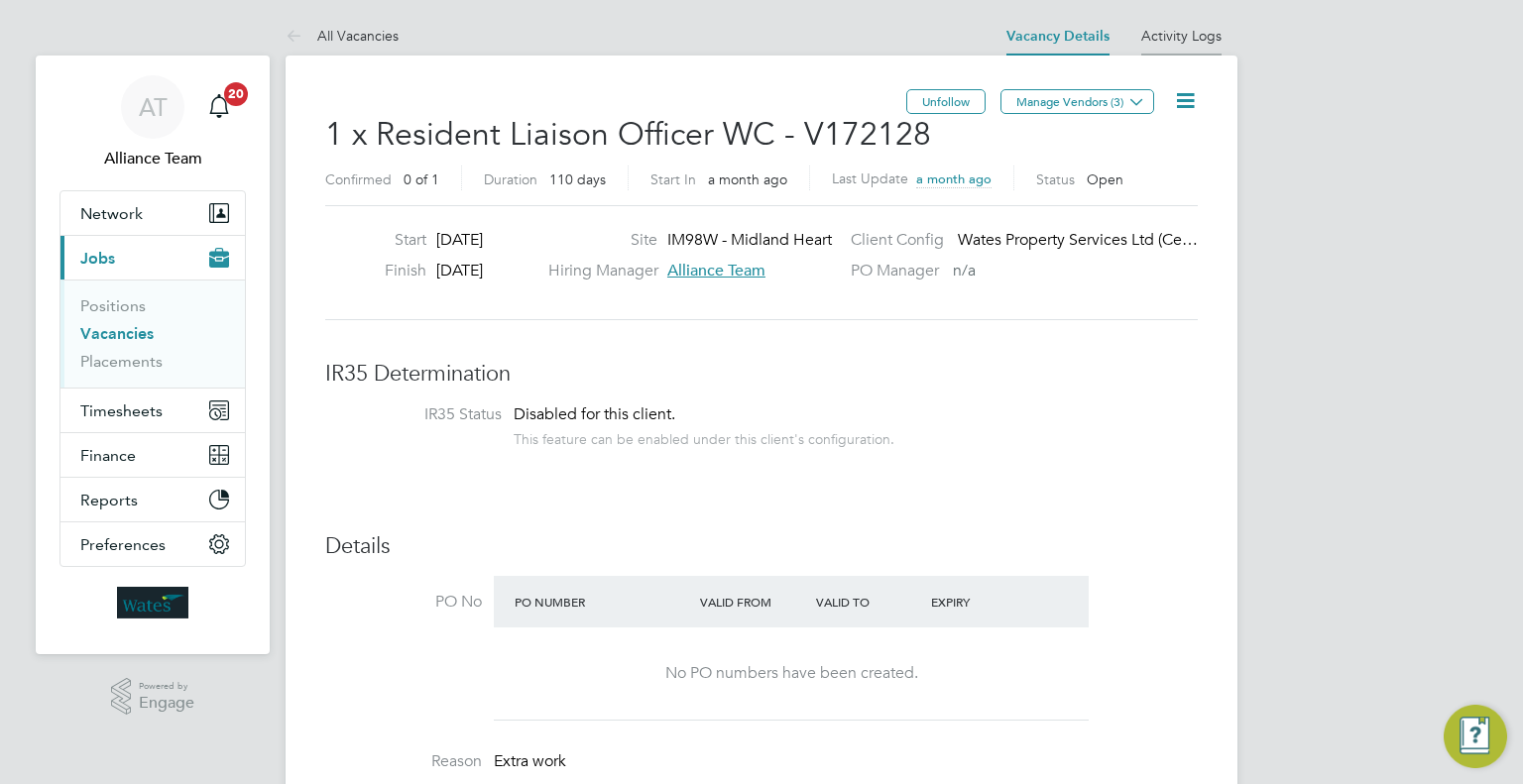 click on "Activity Logs" at bounding box center [1181, 36] 